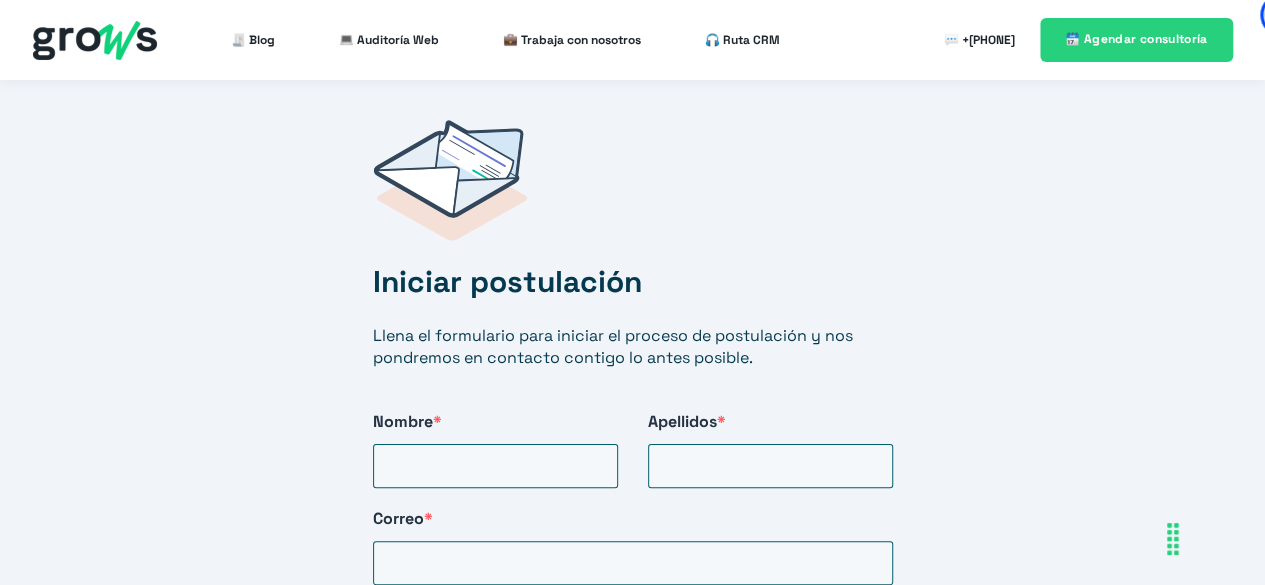 scroll, scrollTop: 3200, scrollLeft: 0, axis: vertical 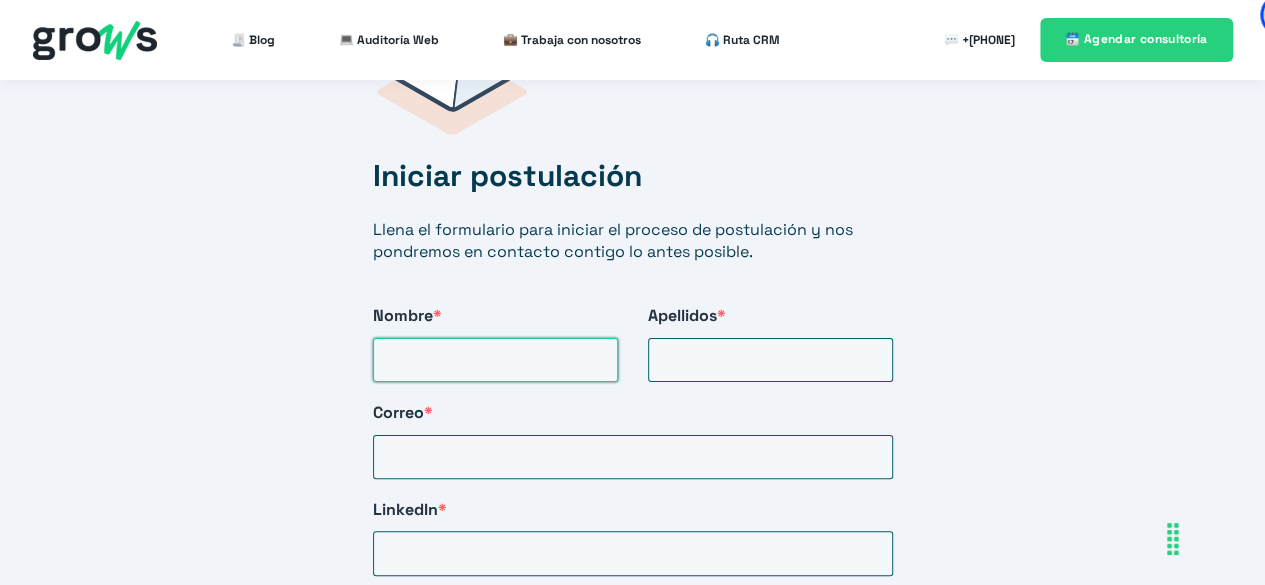click on "Nombre *" at bounding box center [495, 360] 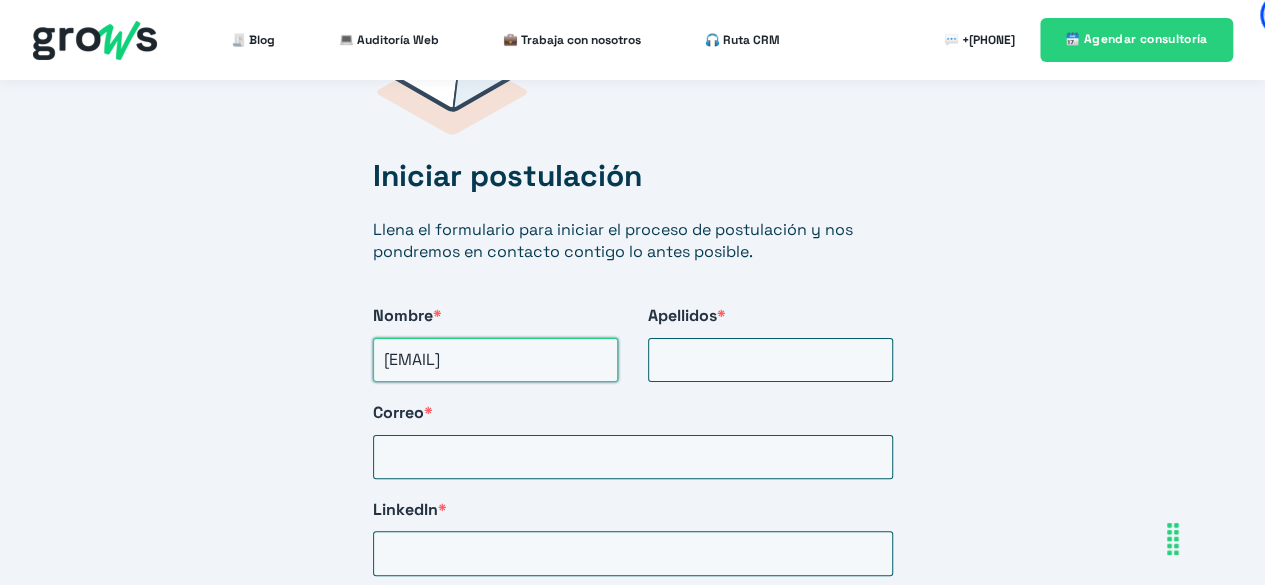 type on "[EMAIL]" 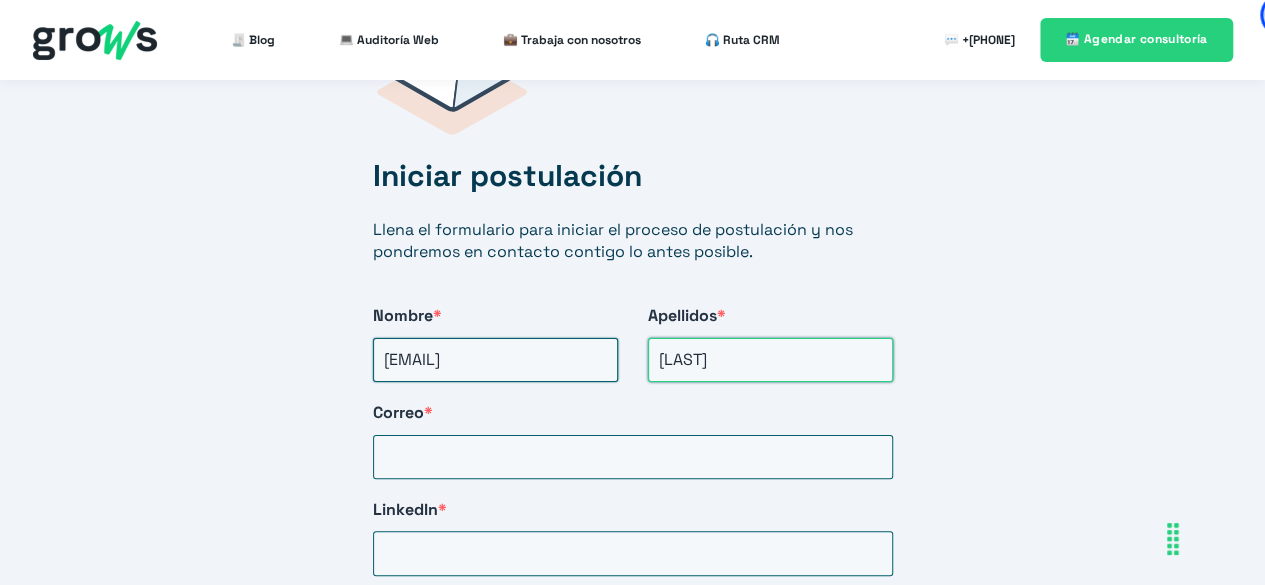 type on "[LAST]" 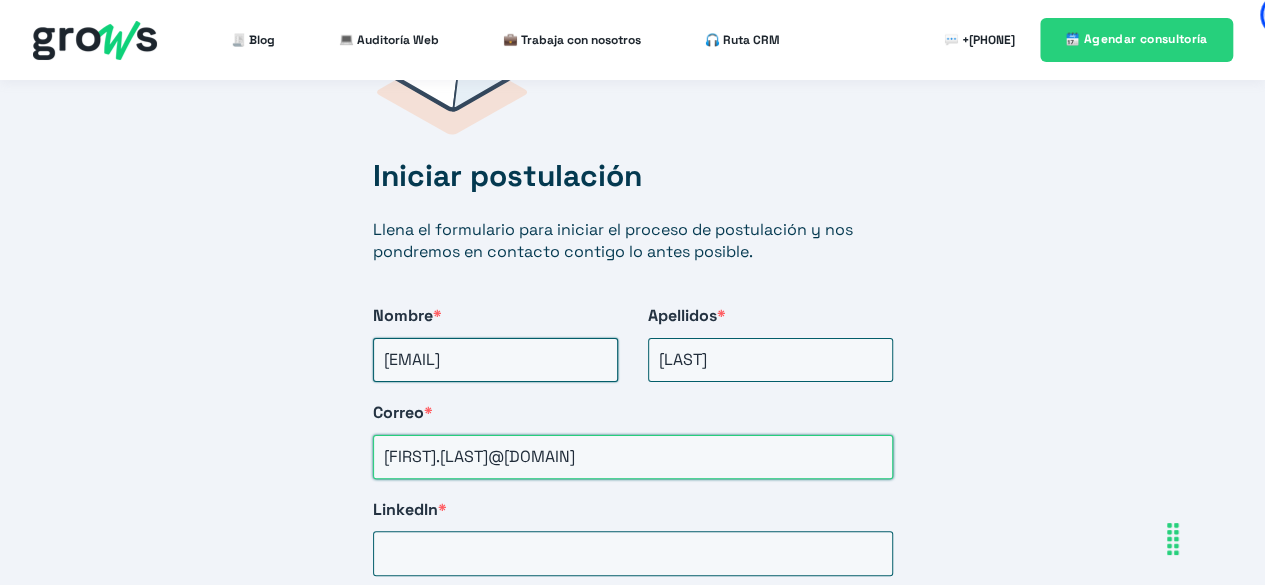 type on "[FIRST].[LAST]@[DOMAIN]" 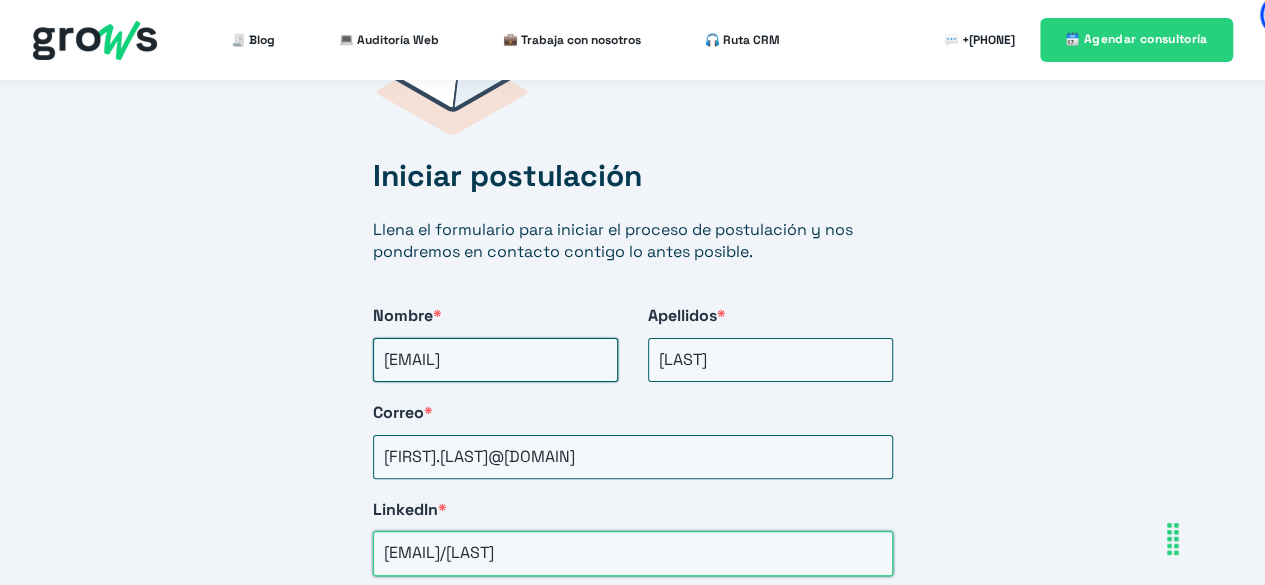 scroll, scrollTop: 0, scrollLeft: 0, axis: both 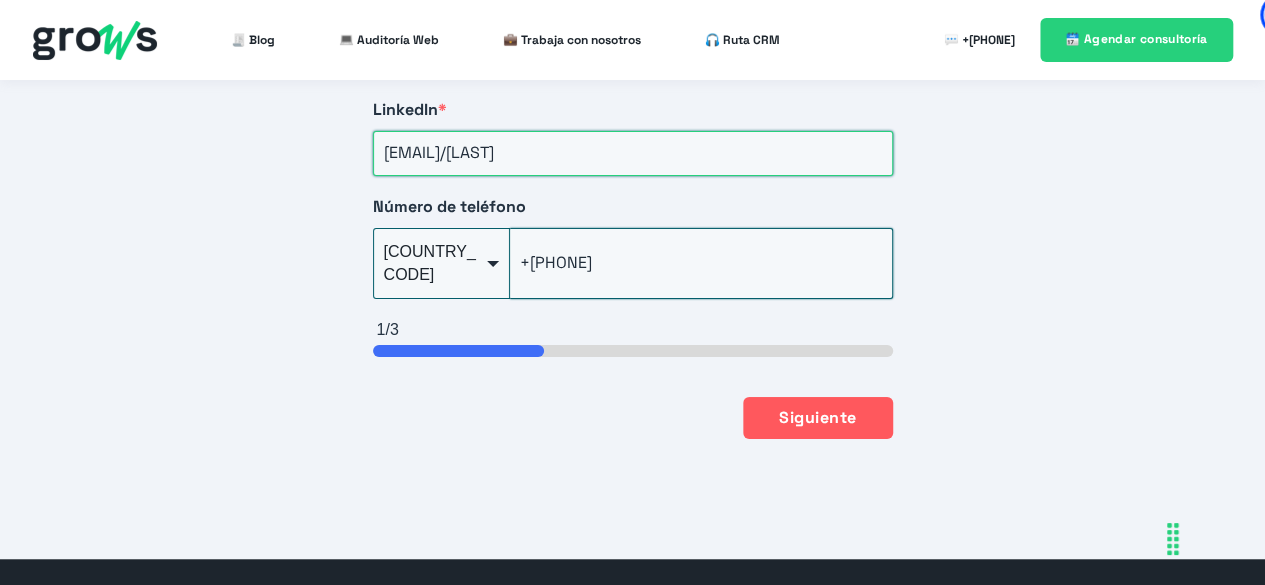 type on "[EMAIL]/[LAST]" 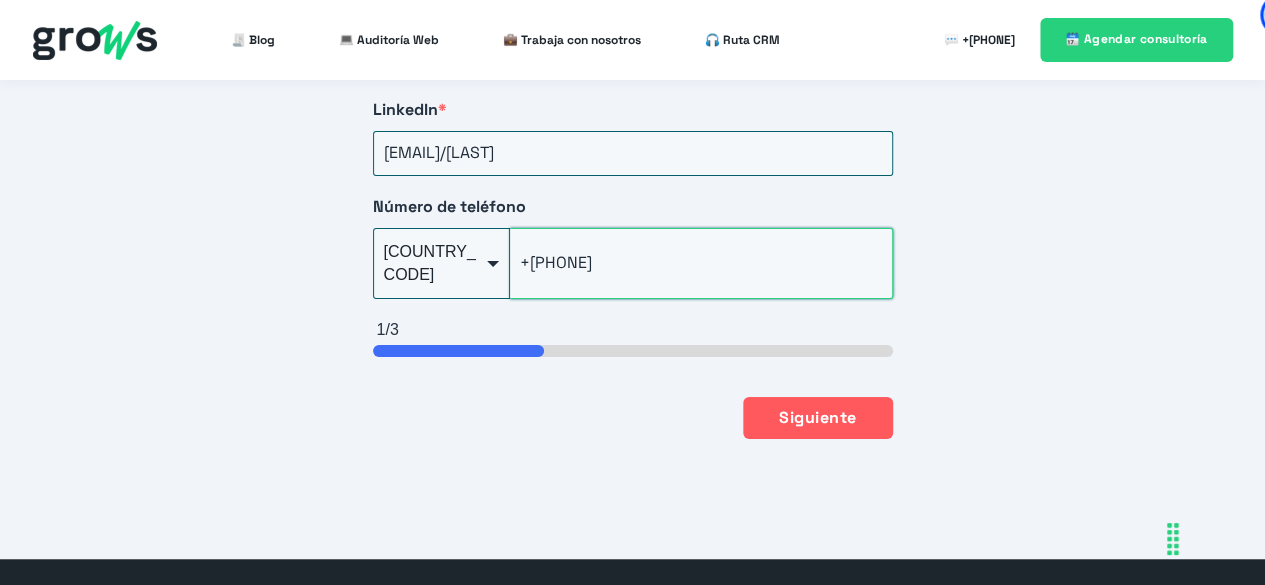 click on "+[PHONE]" at bounding box center [701, 263] 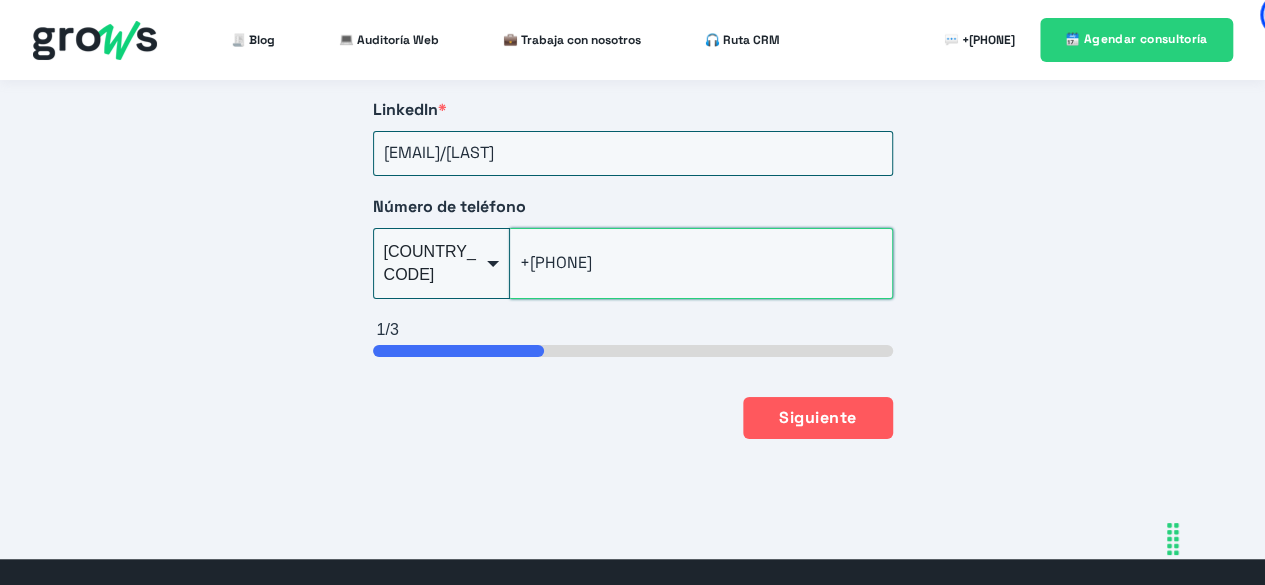 type on "+[PHONE]" 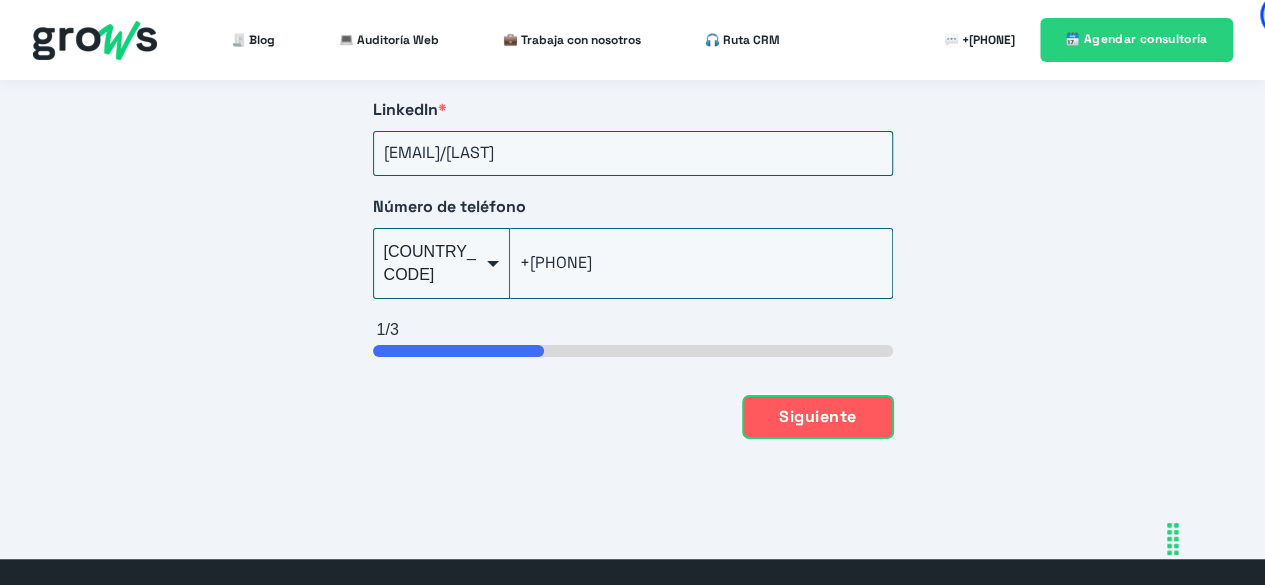 click on "Siguiente" at bounding box center [817, 417] 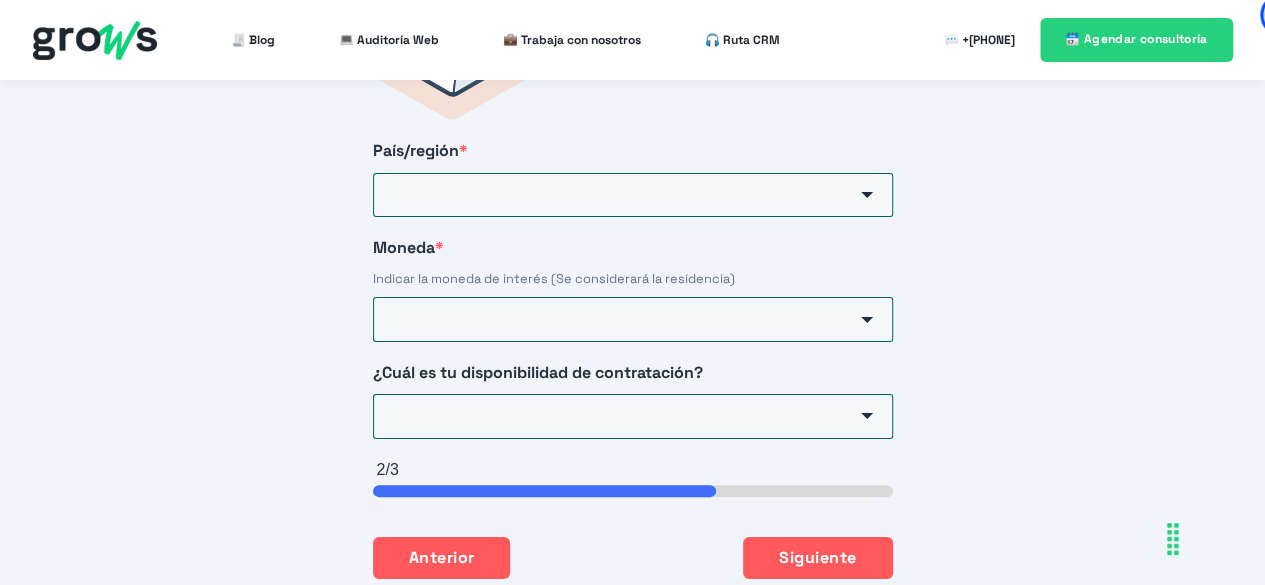 scroll, scrollTop: 3171, scrollLeft: 0, axis: vertical 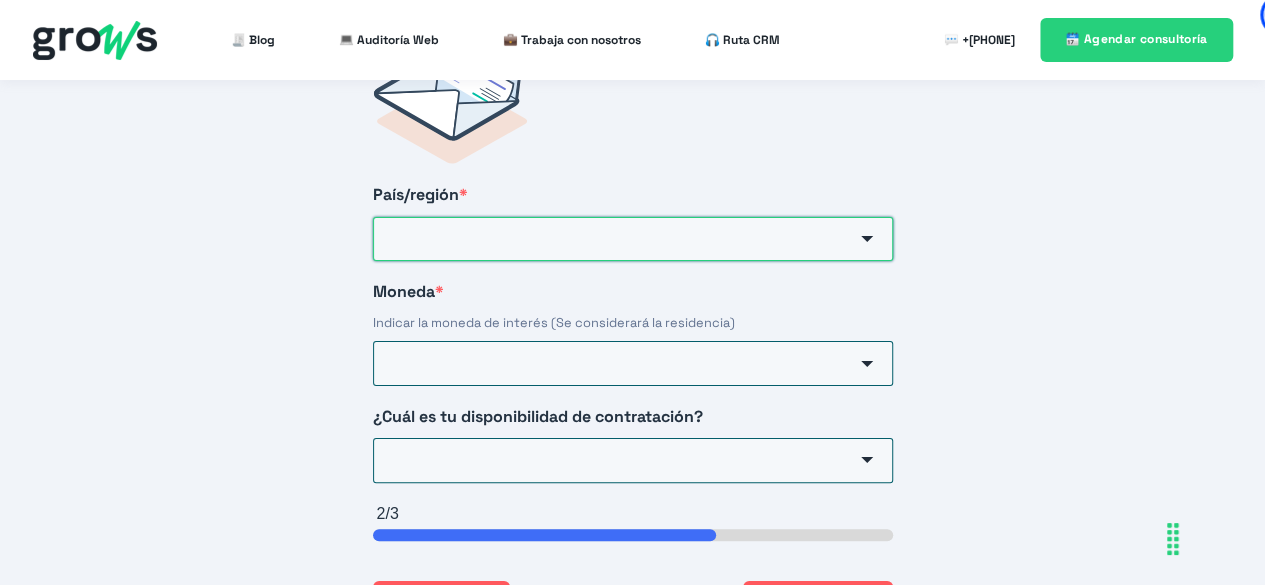 click on "País/región *" at bounding box center [633, 239] 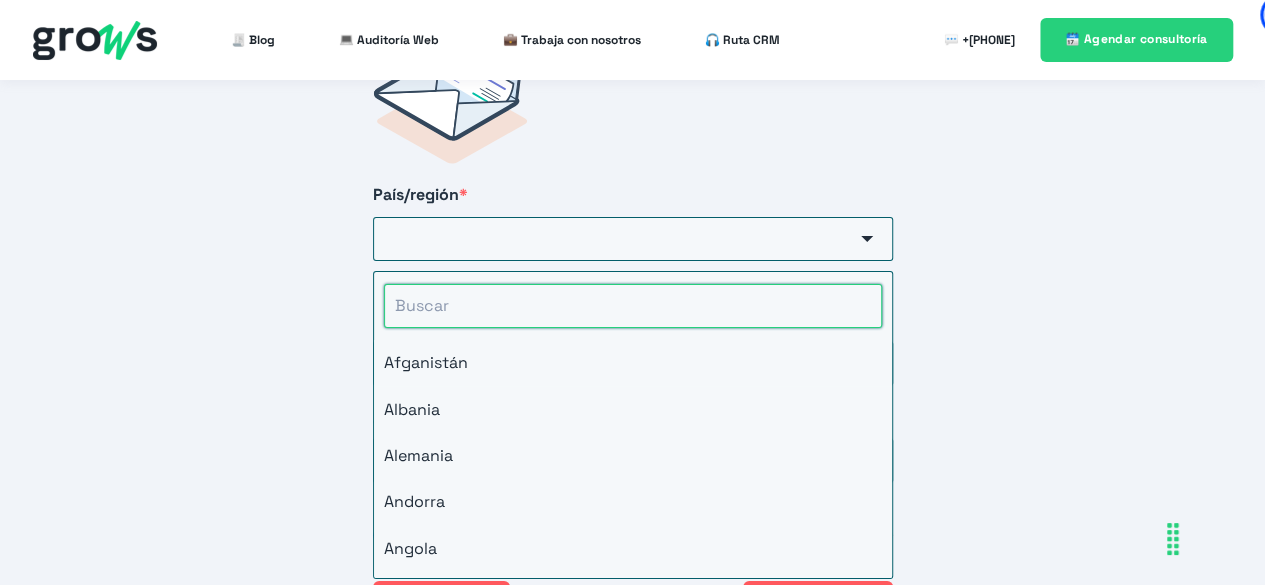 click at bounding box center [633, 306] 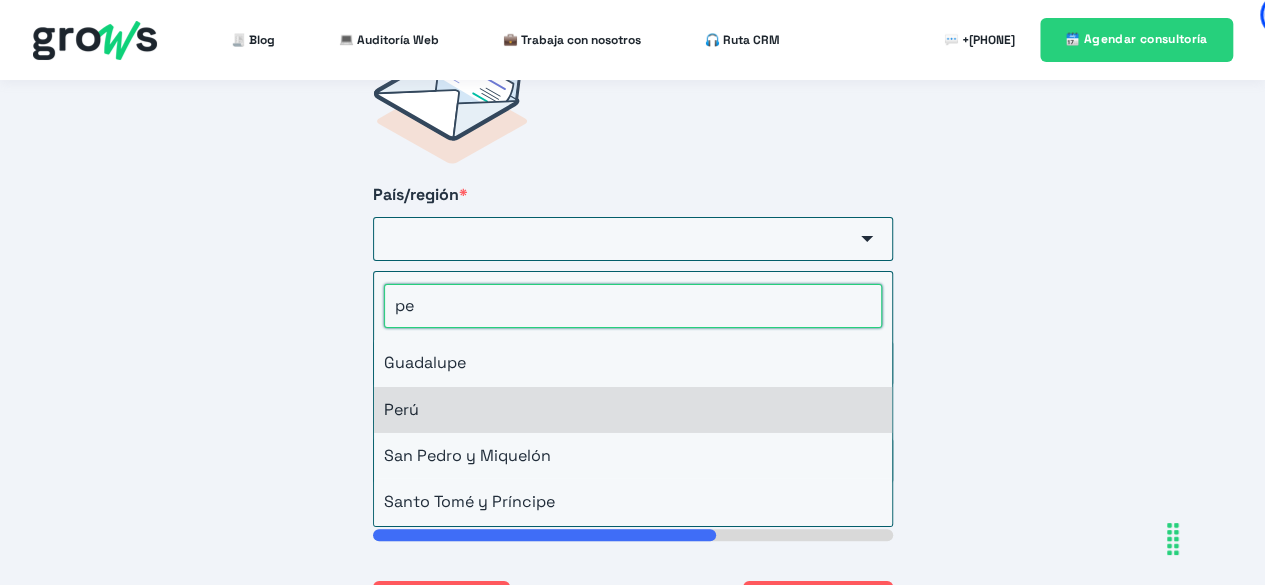 type on "pe" 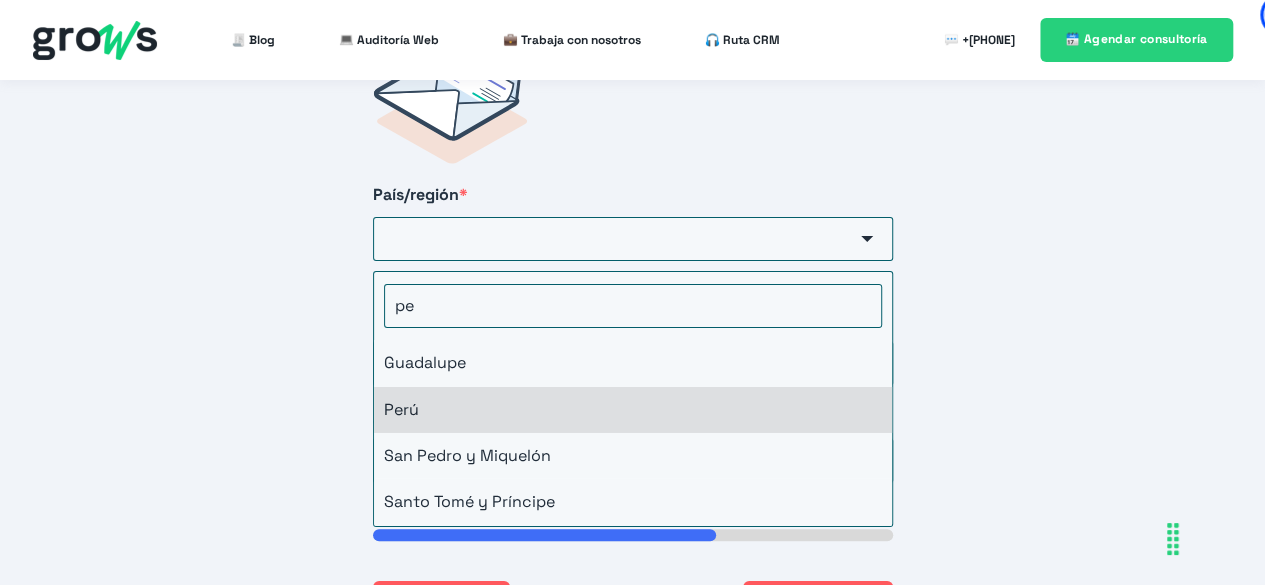 click on "Perú" at bounding box center (633, 410) 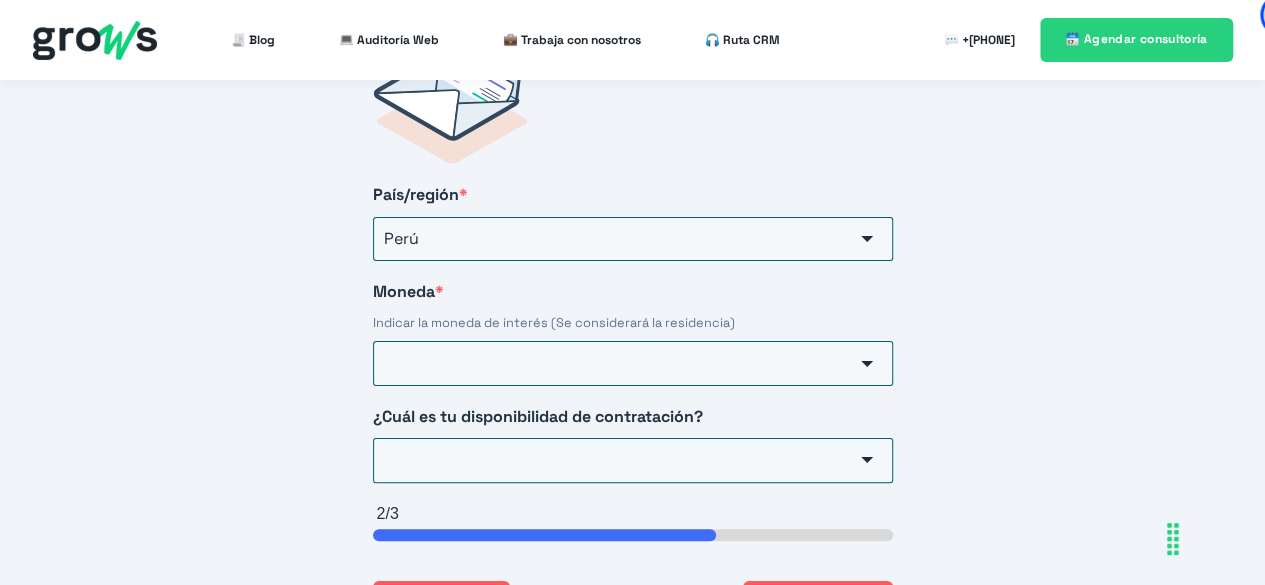 click on "[CURRENCY] * Indicar la moneda de interés (Se considerará la residencia) US$ [CURRENCY] ([CURRENCY]) [CURRENCY] [CURRENCY] [CURRENCY] [CURRENCY]" at bounding box center (633, 333) 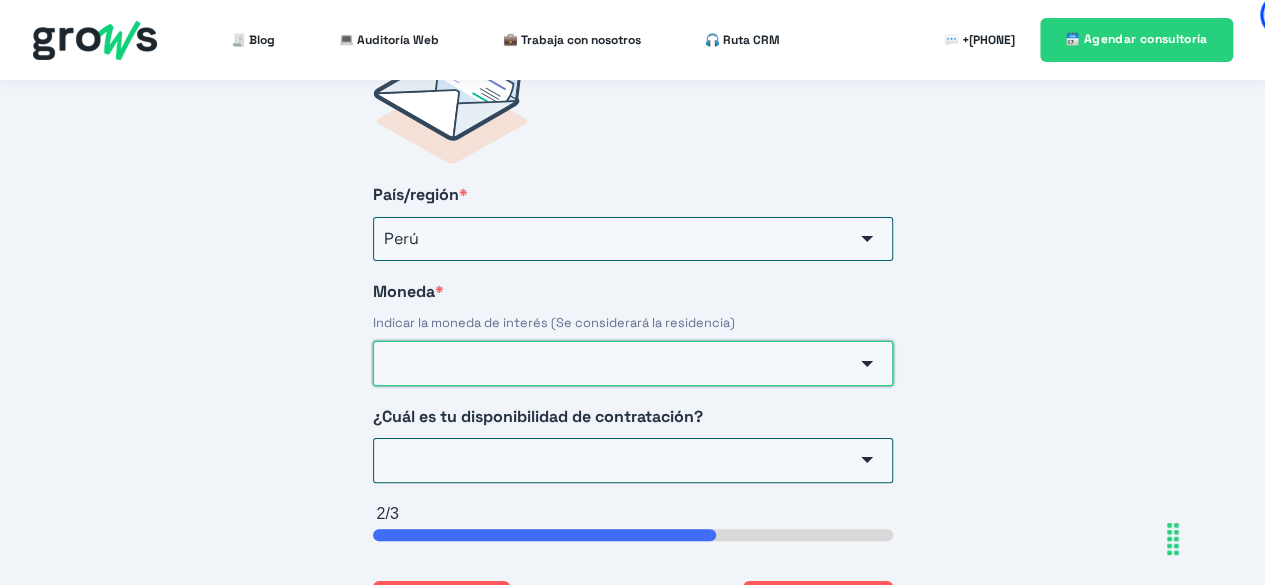 click on "Moneda *" at bounding box center [633, 363] 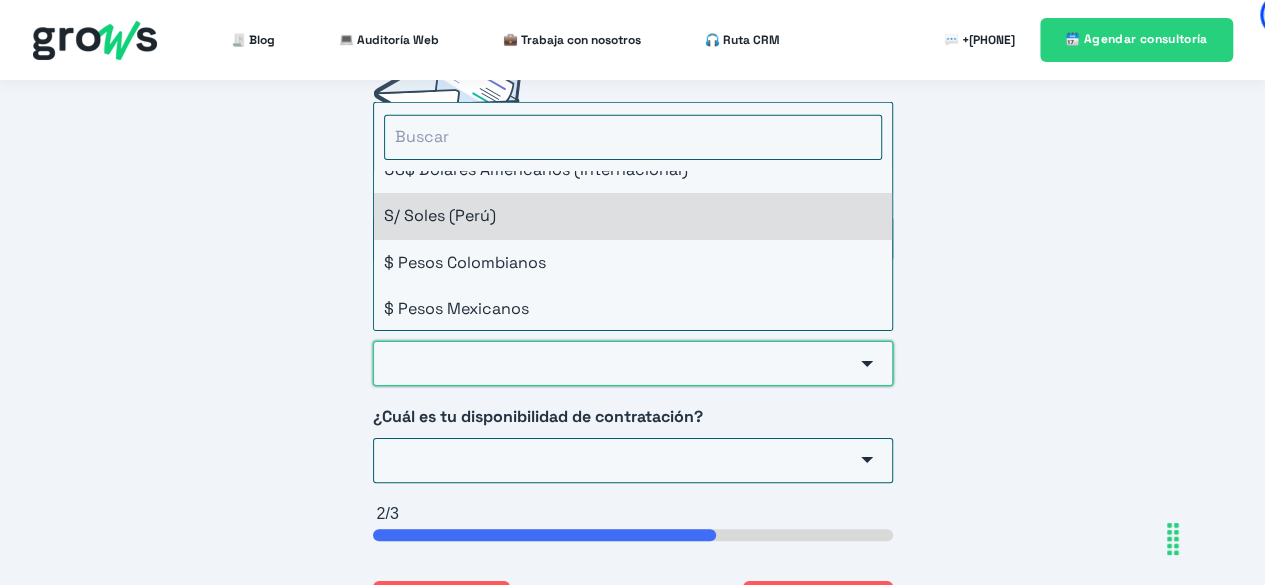 scroll, scrollTop: 0, scrollLeft: 0, axis: both 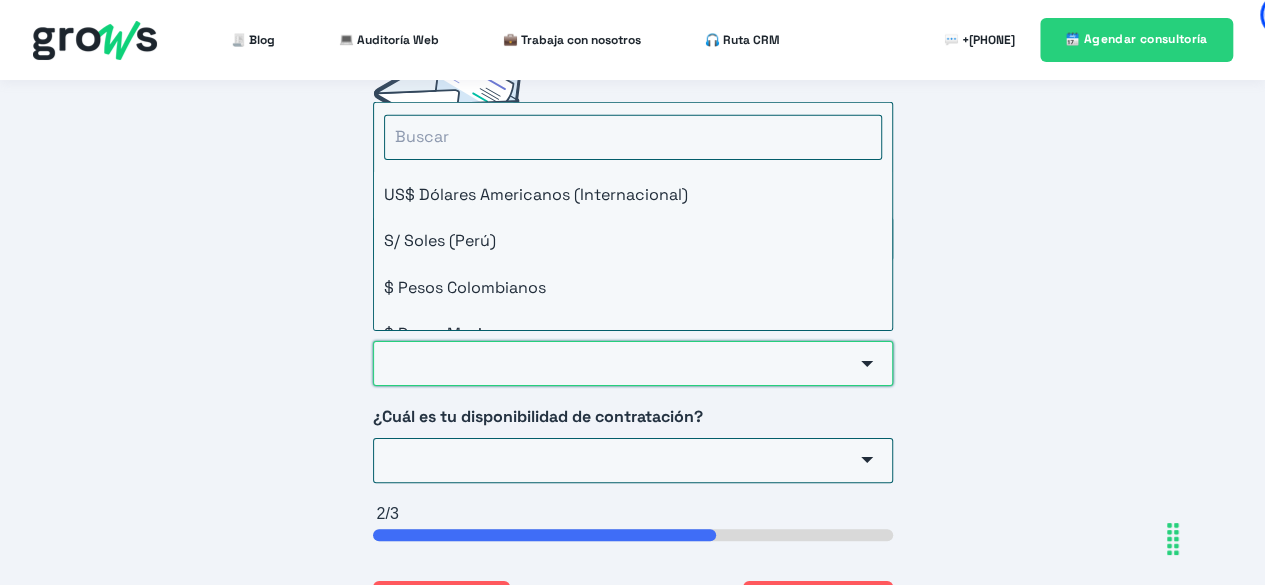 click on "Moneda *" at bounding box center [633, 363] 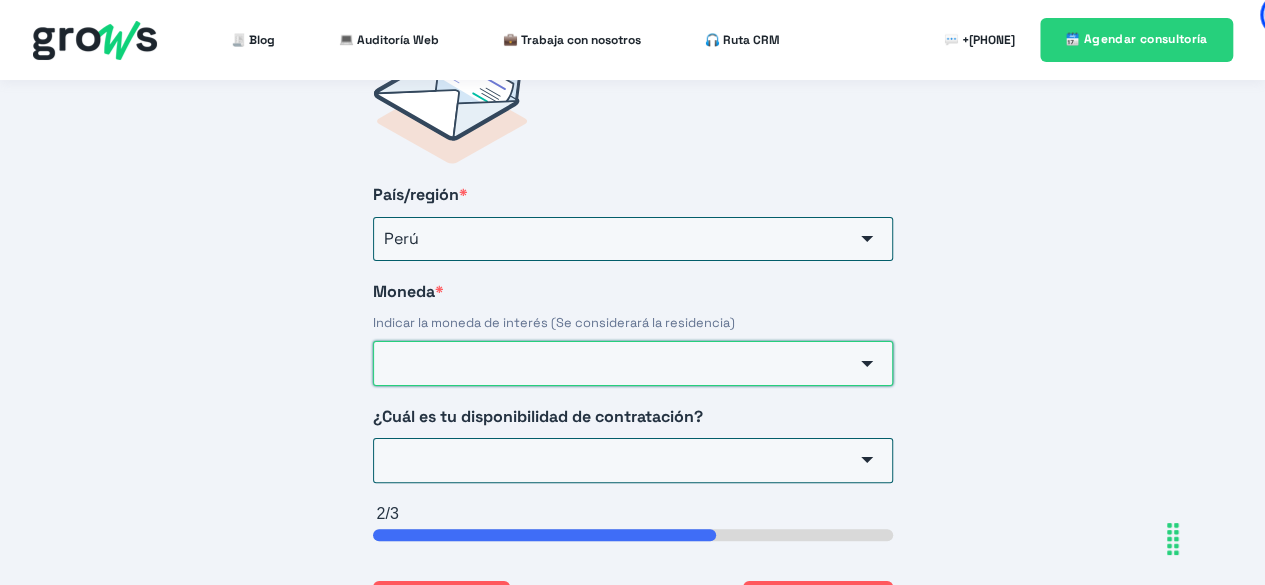 click on "Moneda *" at bounding box center (633, 363) 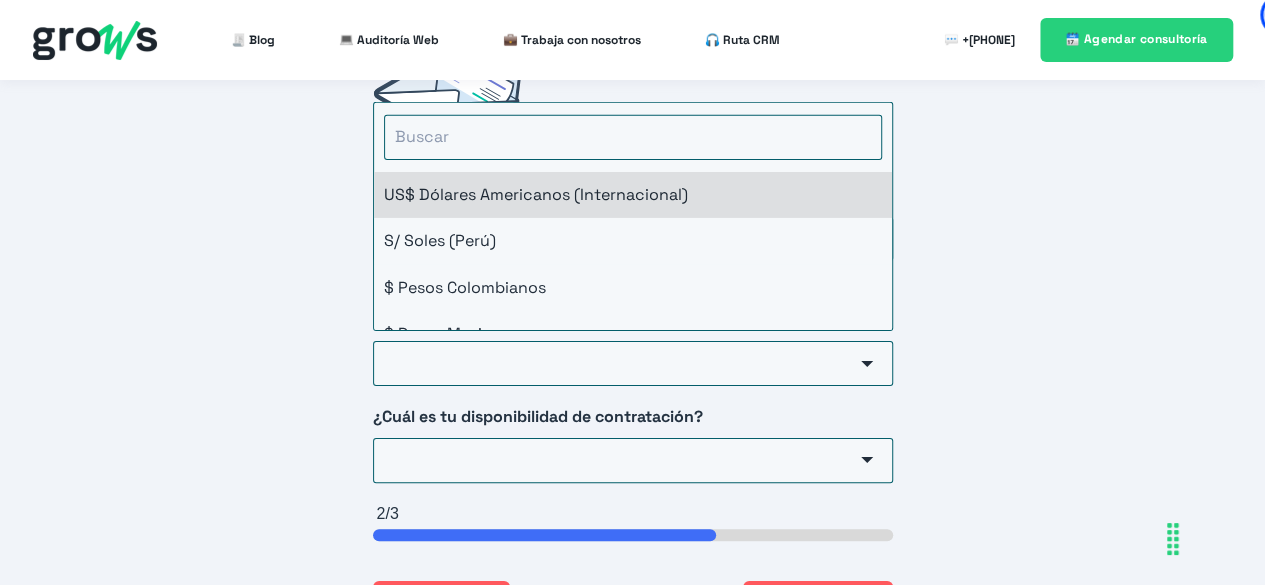 click on "US$ Dólares Americanos (Internacional)" at bounding box center [633, 195] 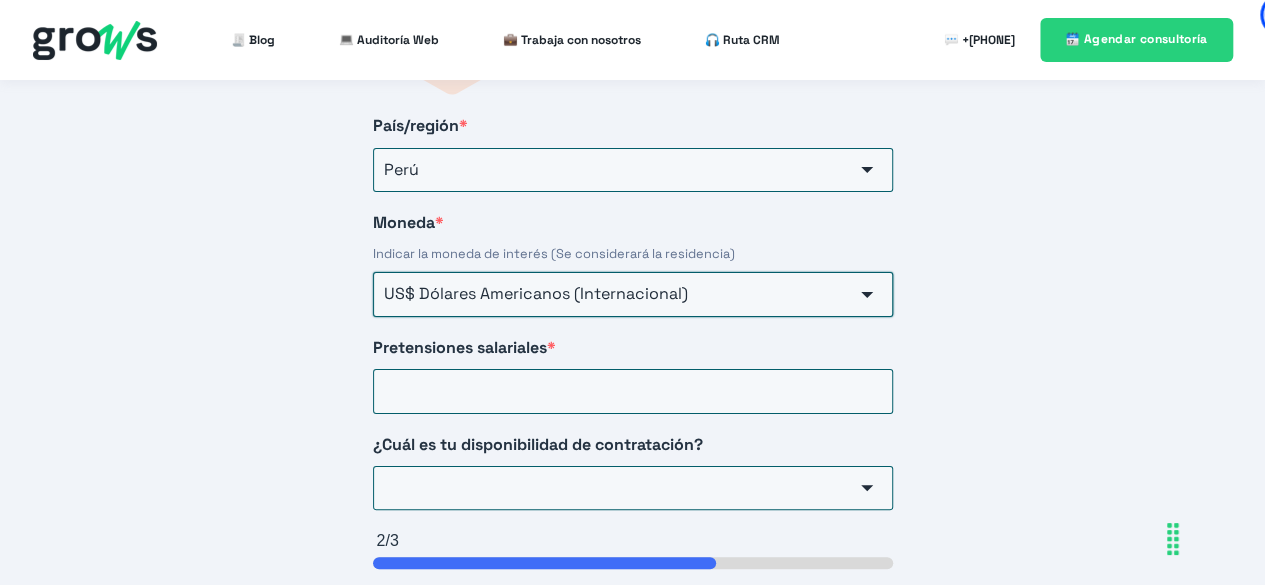 scroll, scrollTop: 3271, scrollLeft: 0, axis: vertical 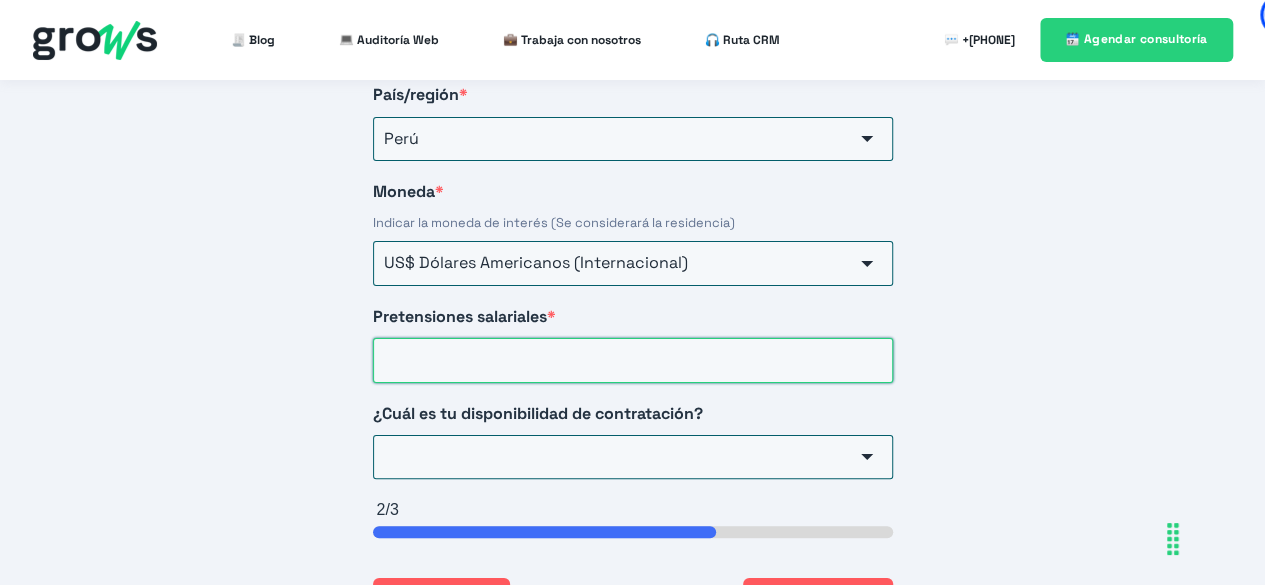click on "Pretensiones salariales *" at bounding box center [633, 360] 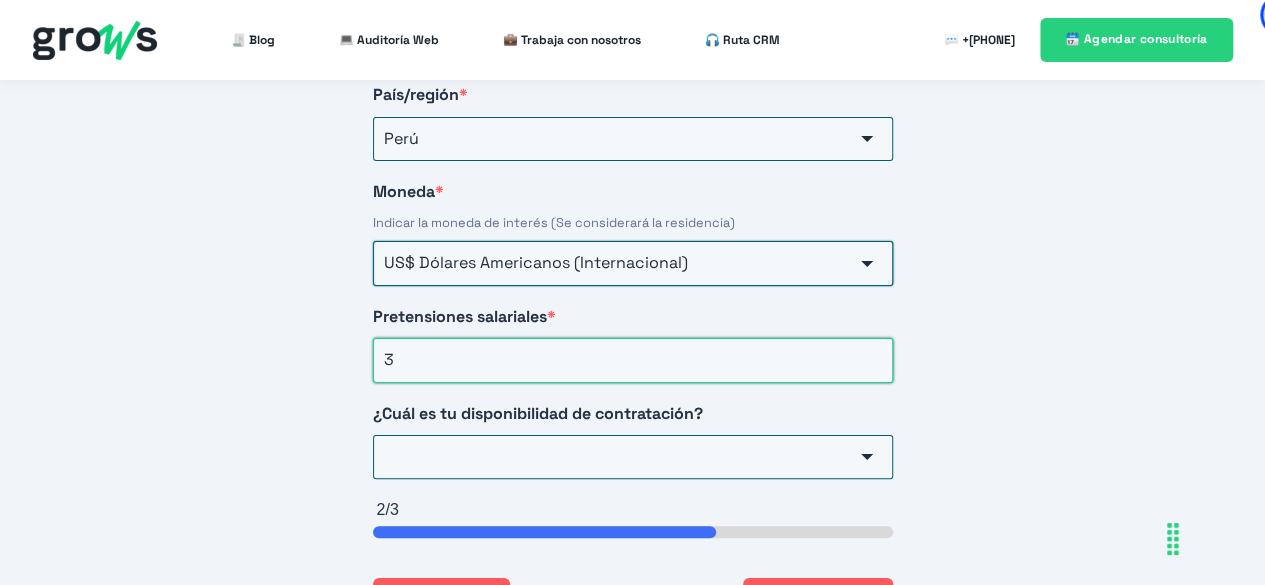 scroll, scrollTop: 0, scrollLeft: 0, axis: both 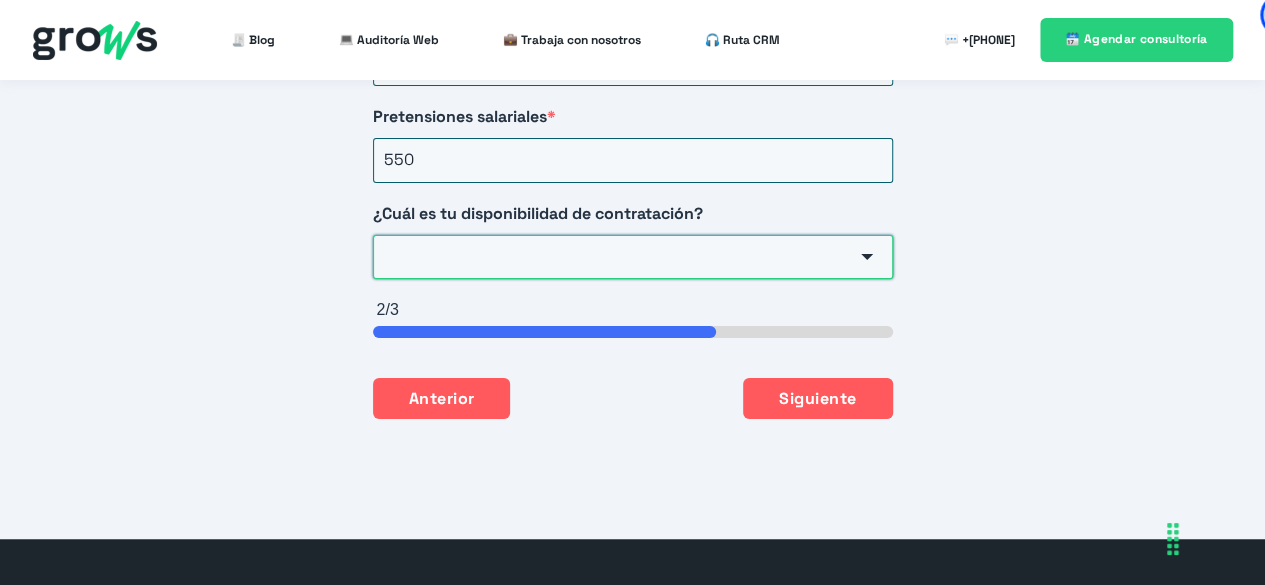 click on "¿Cuál es tu disponibilidad de contratación?" at bounding box center [633, 257] 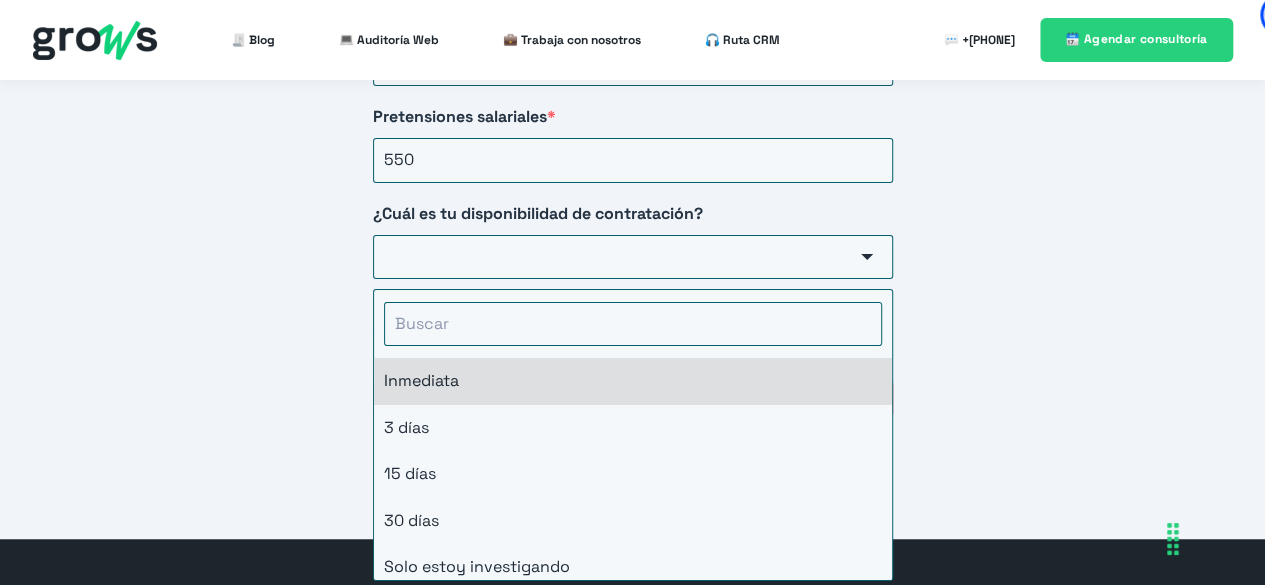 click on "Inmediata" at bounding box center (633, 381) 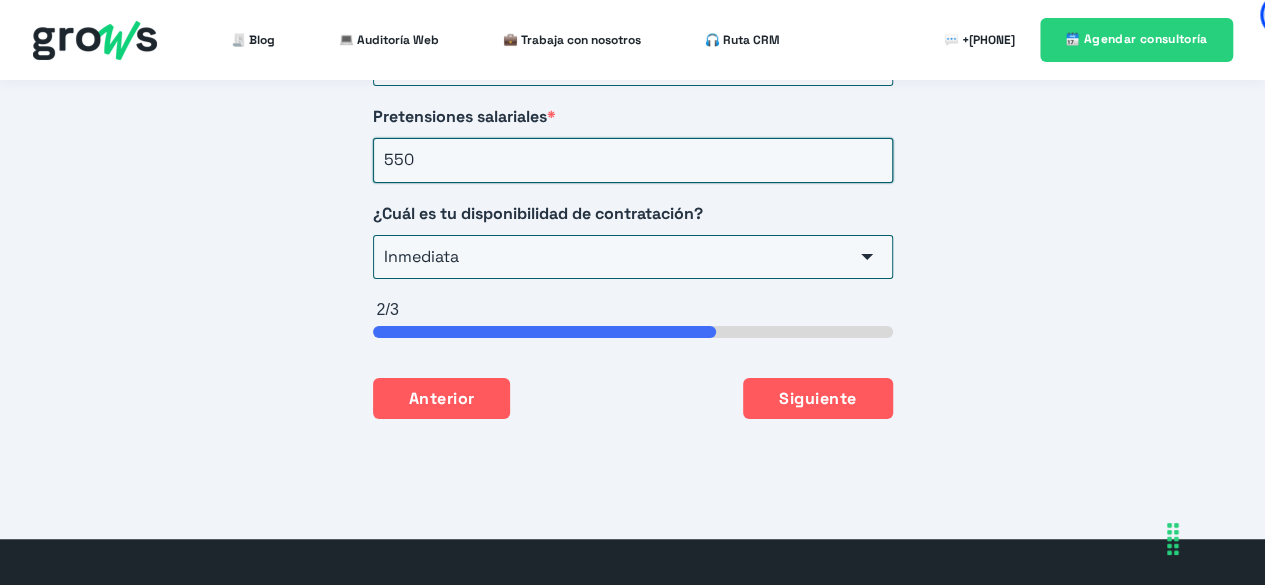 scroll, scrollTop: 3371, scrollLeft: 0, axis: vertical 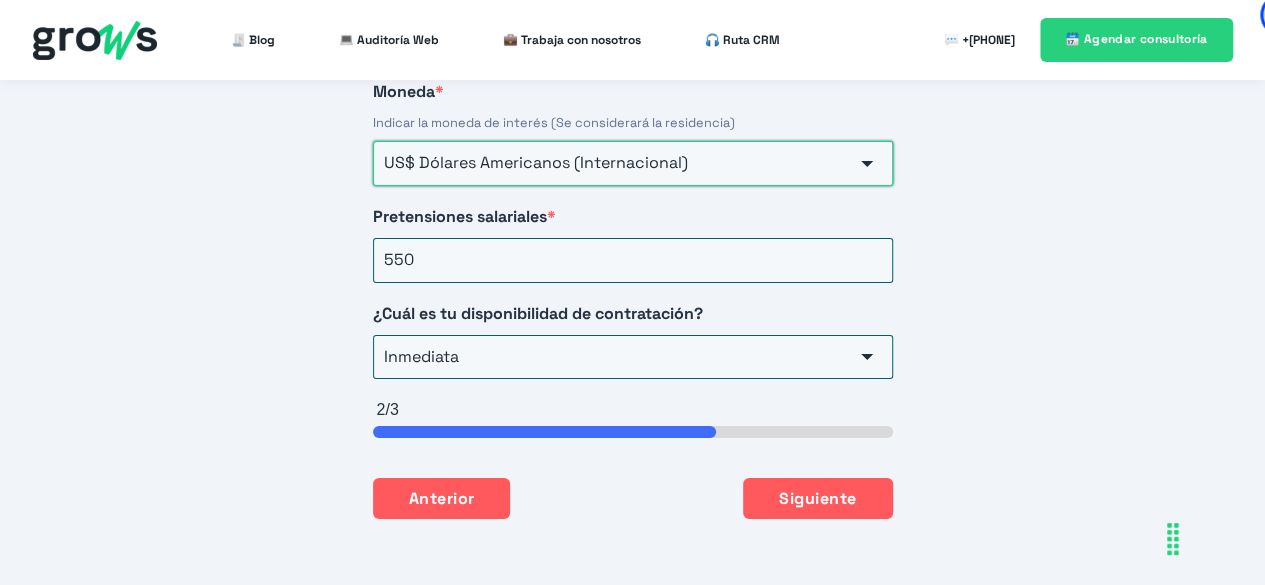 click on "US$ Dólares Americanos (Internacional)" at bounding box center [633, 163] 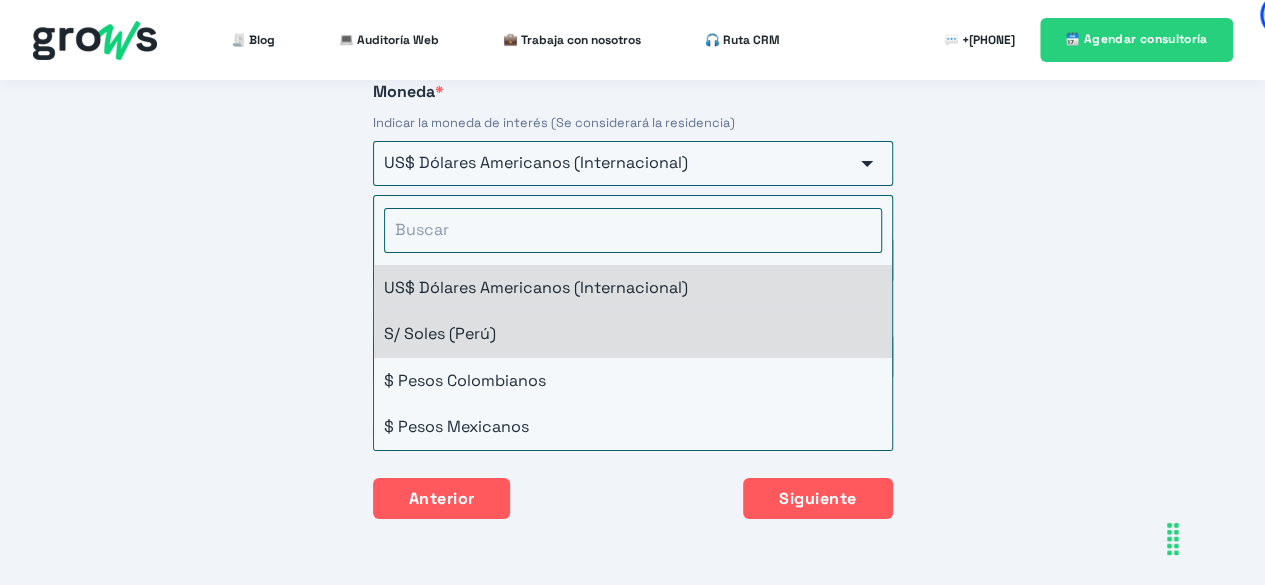 click on "S/ Soles (Perú)" at bounding box center [633, 334] 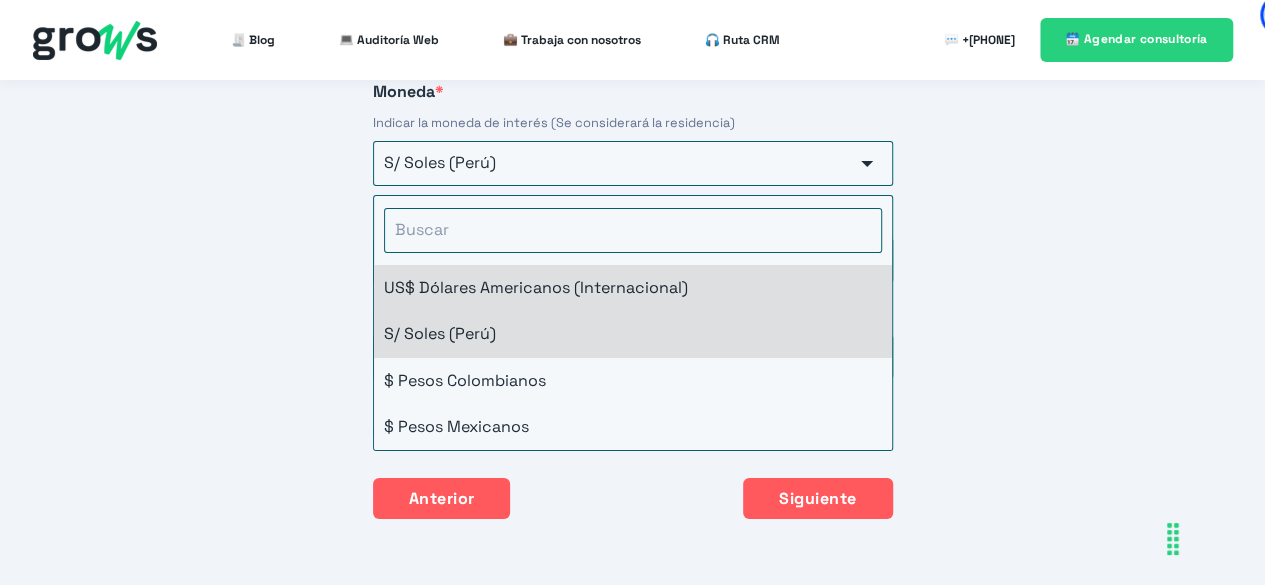 scroll, scrollTop: 0, scrollLeft: 0, axis: both 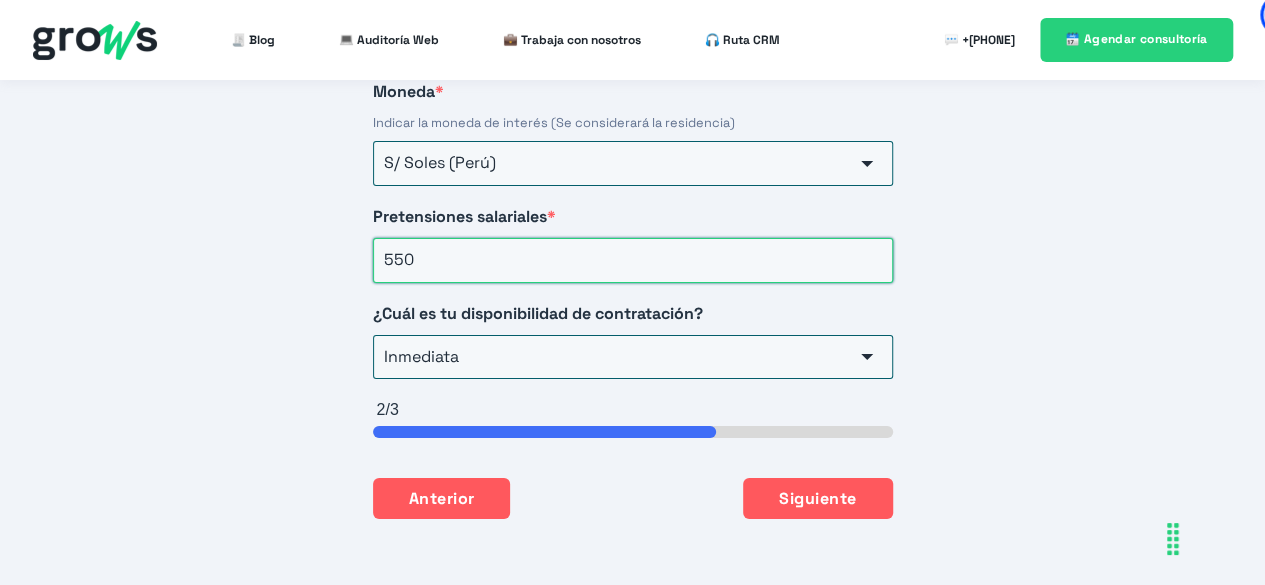 click on "550" at bounding box center [633, 260] 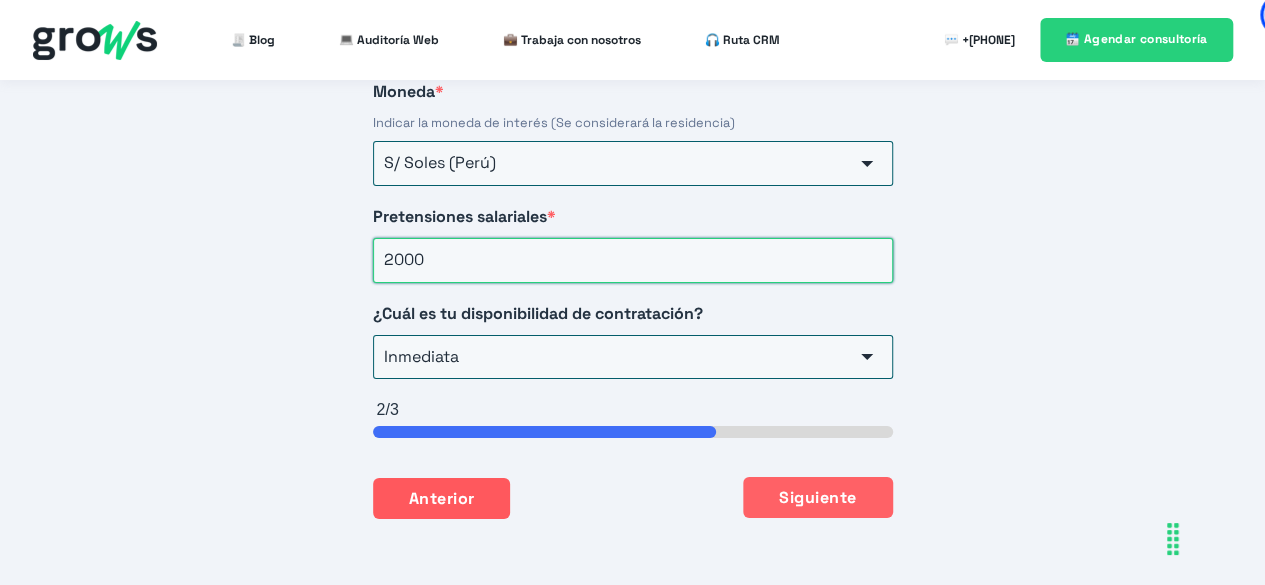 type on "2000" 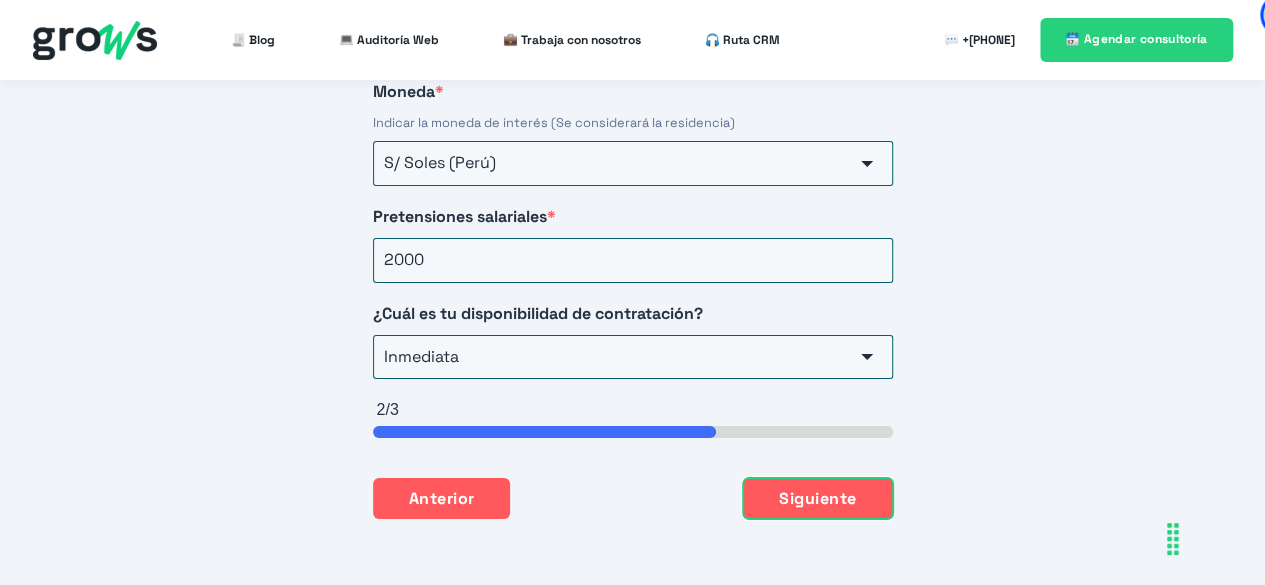 click on "Siguiente" at bounding box center (817, 499) 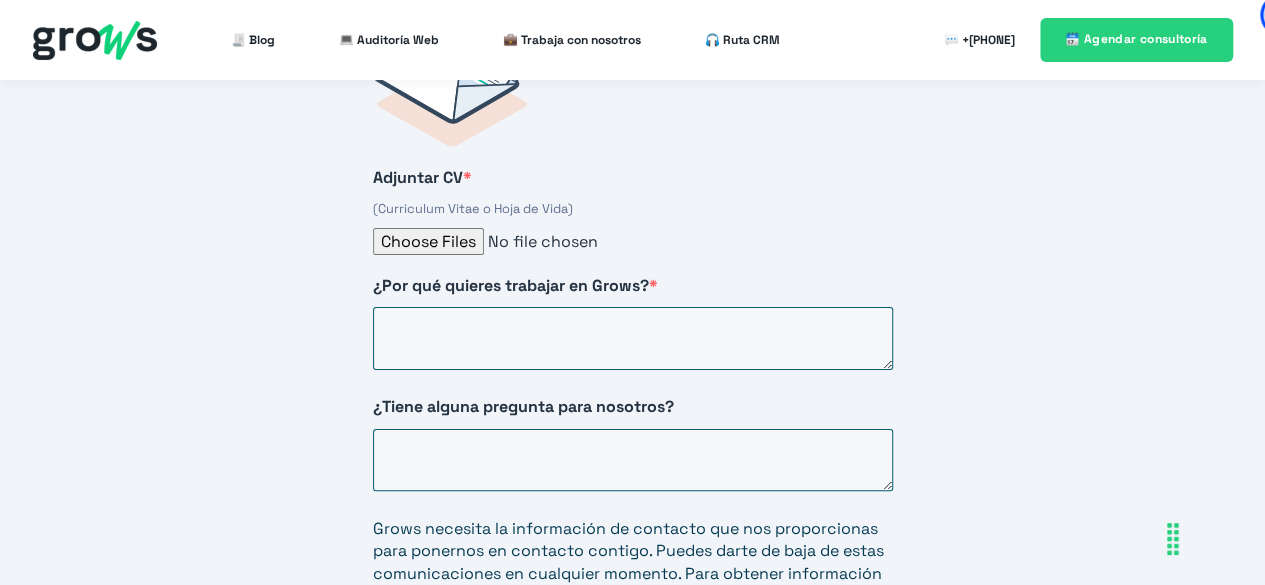 scroll, scrollTop: 3171, scrollLeft: 0, axis: vertical 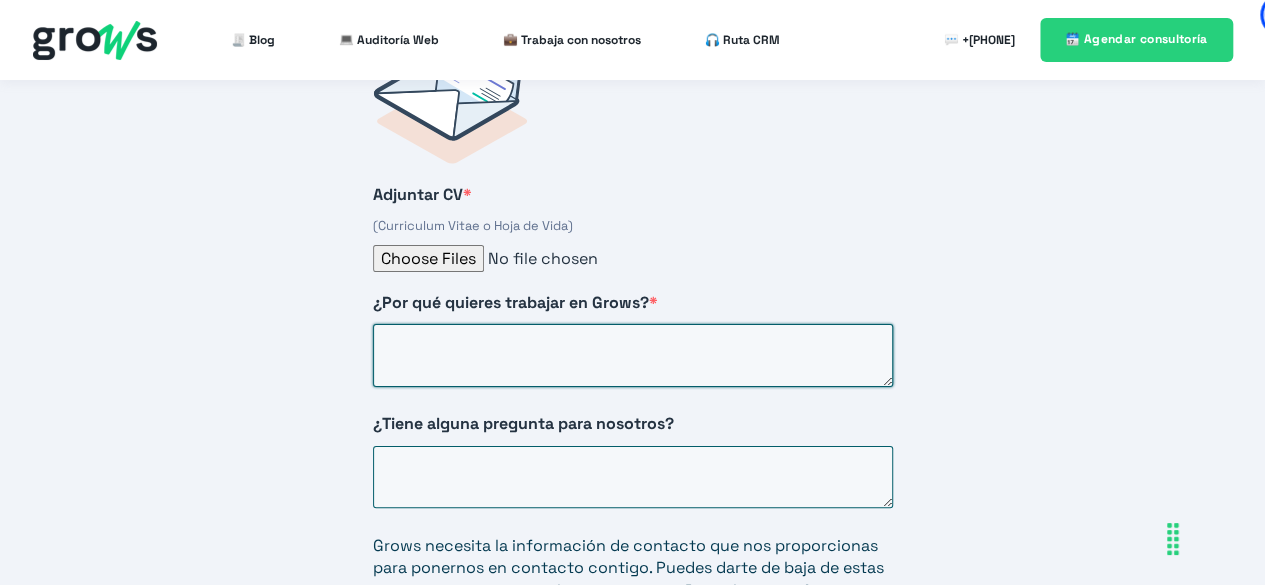 click on "¿Por qué quieres trabajar en Grows? *" at bounding box center (633, 355) 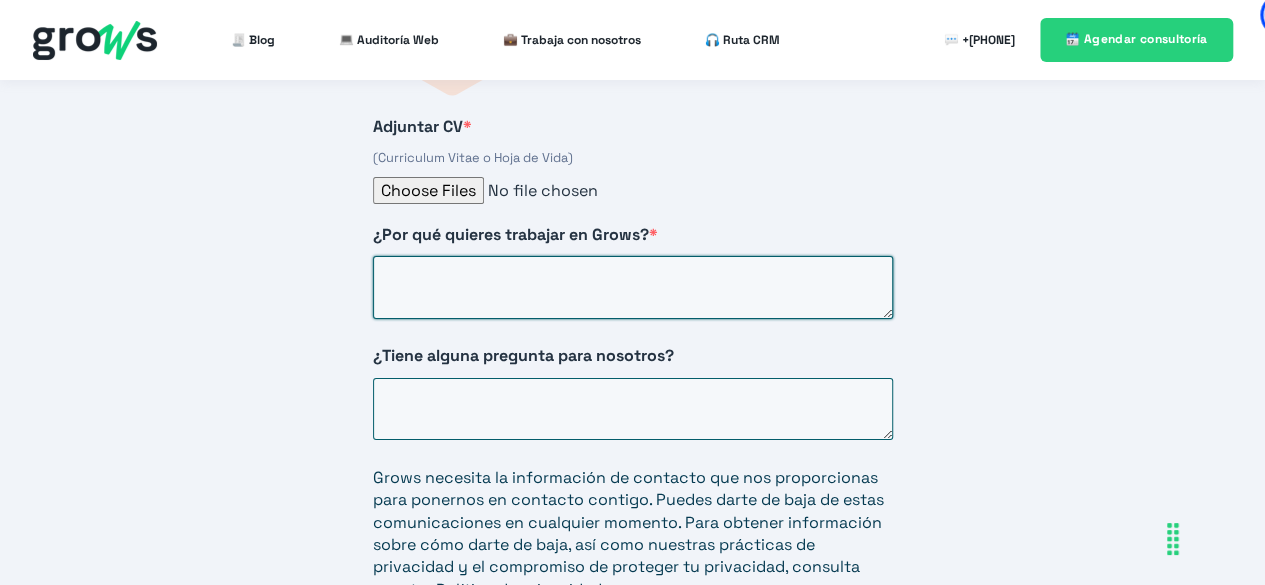 scroll, scrollTop: 3271, scrollLeft: 0, axis: vertical 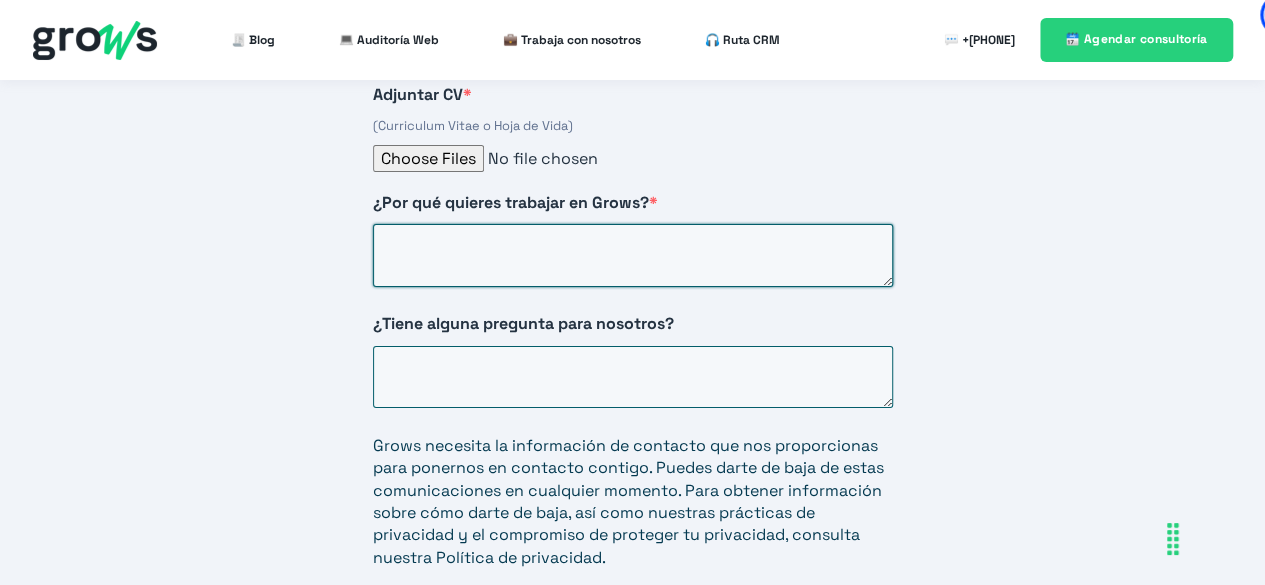 click on "¿Por qué quieres trabajar en Grows? *" at bounding box center (633, 255) 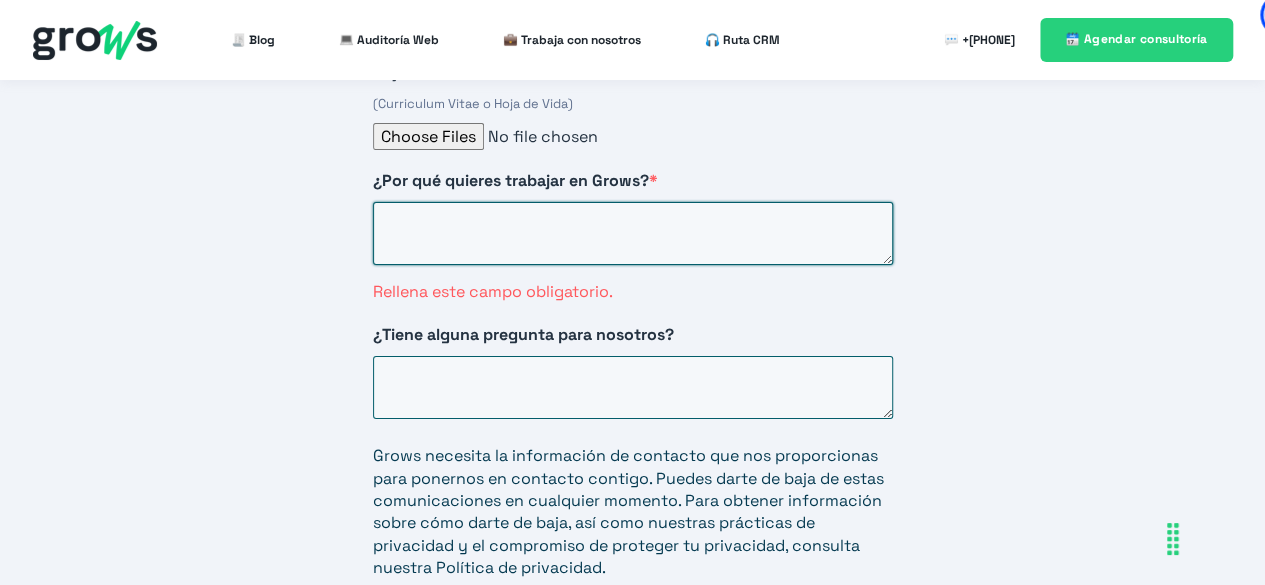 scroll, scrollTop: 3171, scrollLeft: 0, axis: vertical 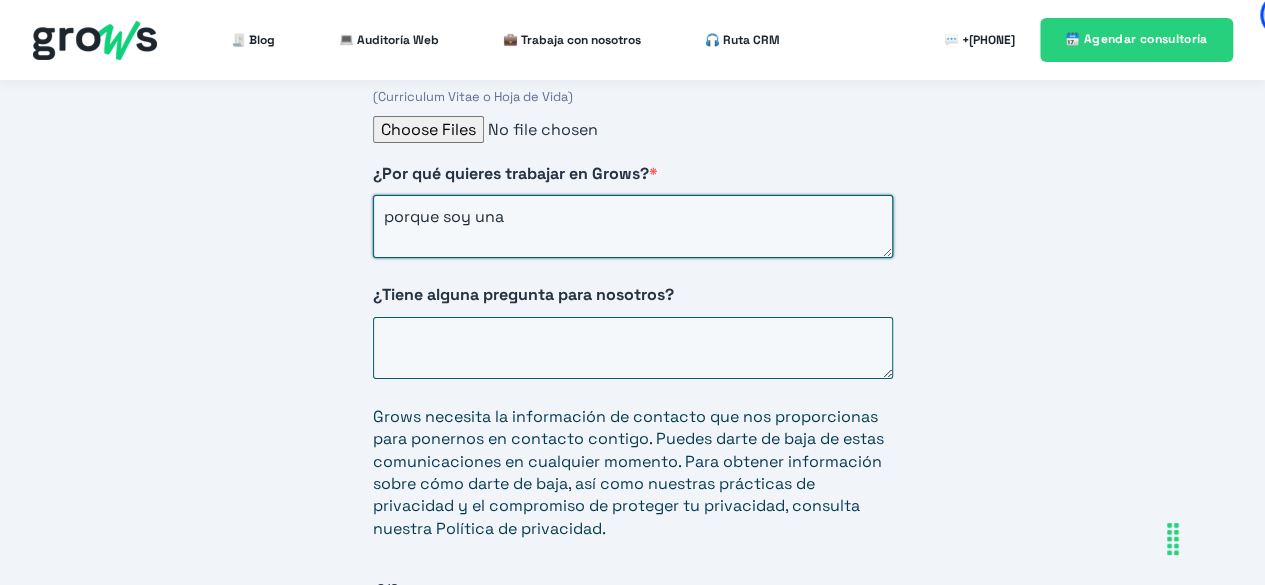 paste on "[TITLE] curiosas, analíticas y proactivas." 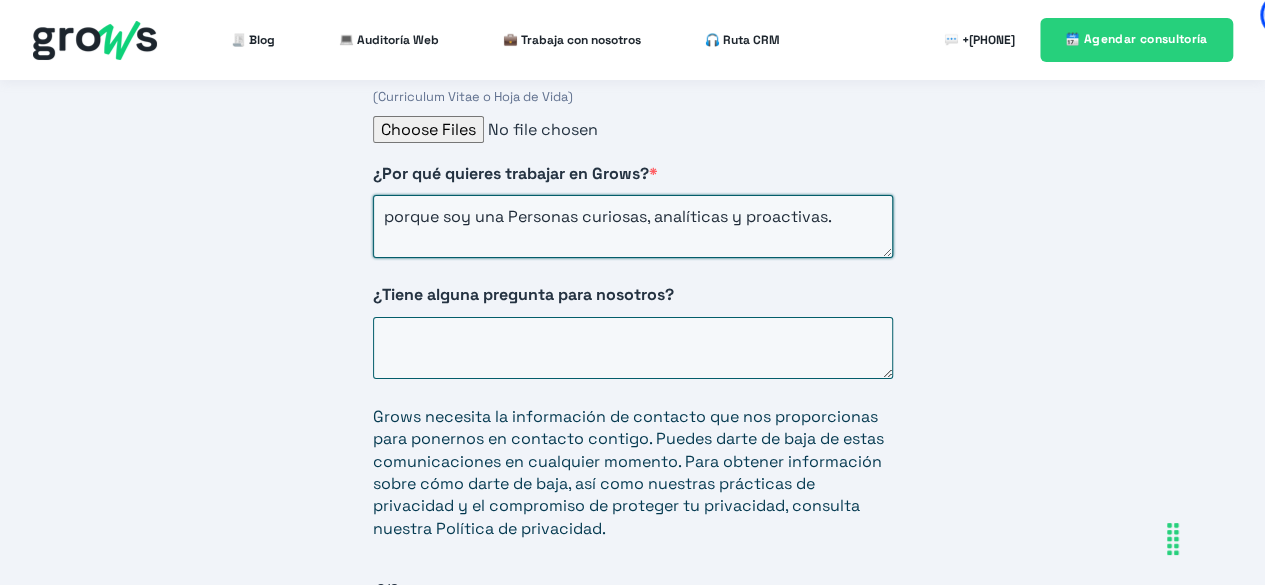 scroll, scrollTop: 7, scrollLeft: 0, axis: vertical 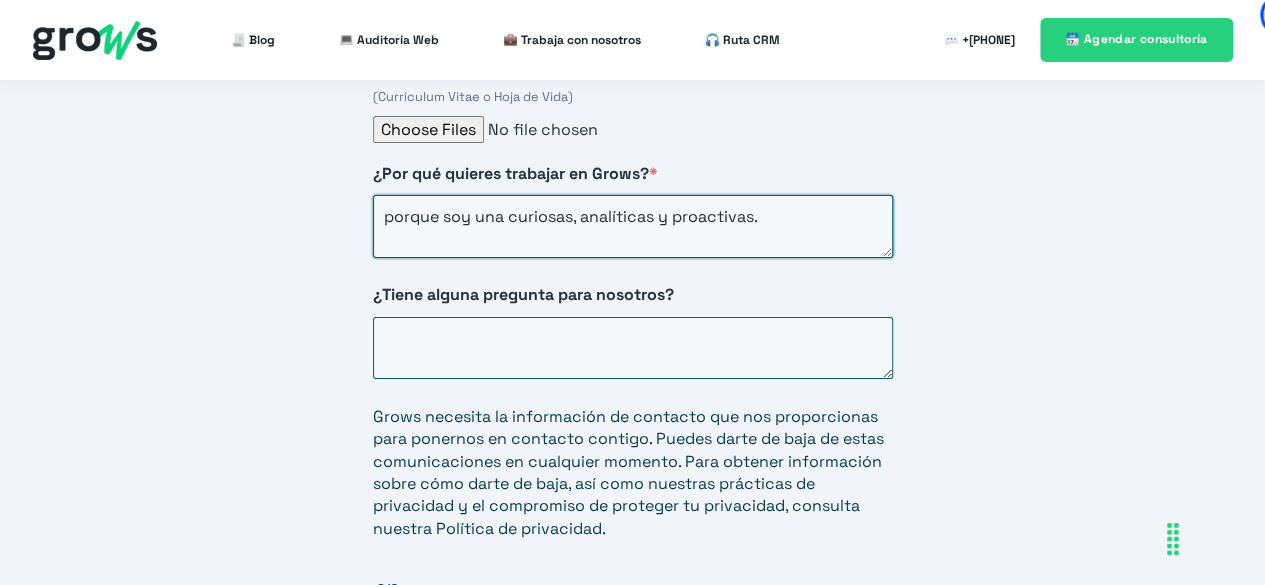 click on "porque soy una curiosas, analíticas y proactivas." at bounding box center (633, 226) 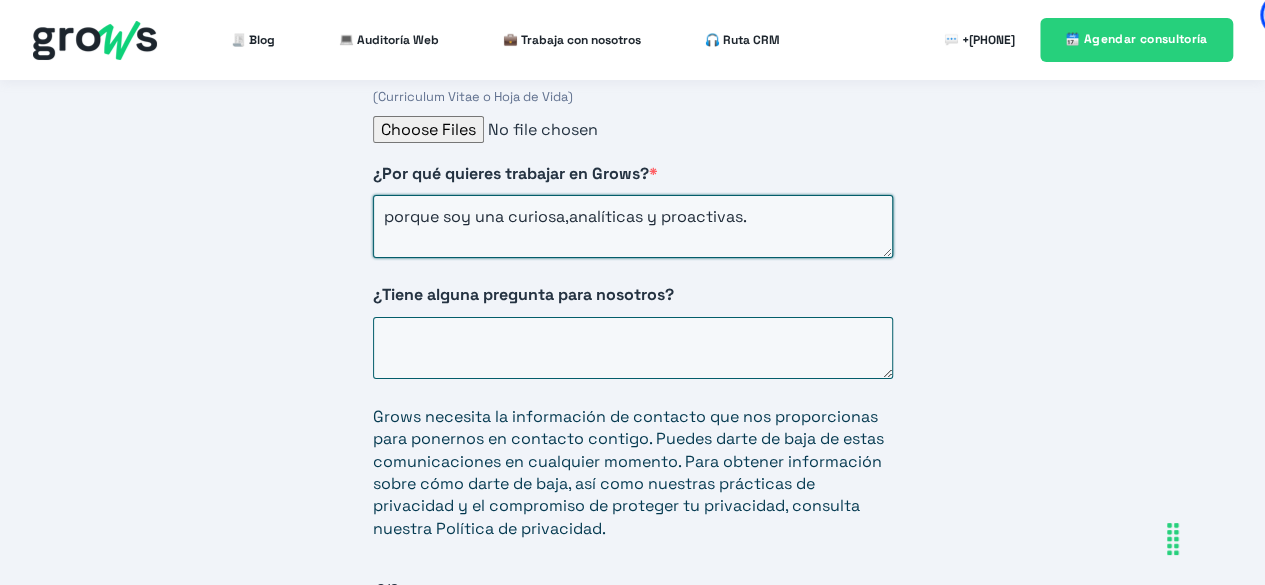 click on "porque soy una curiosa,analíticas y proactivas." at bounding box center (633, 226) 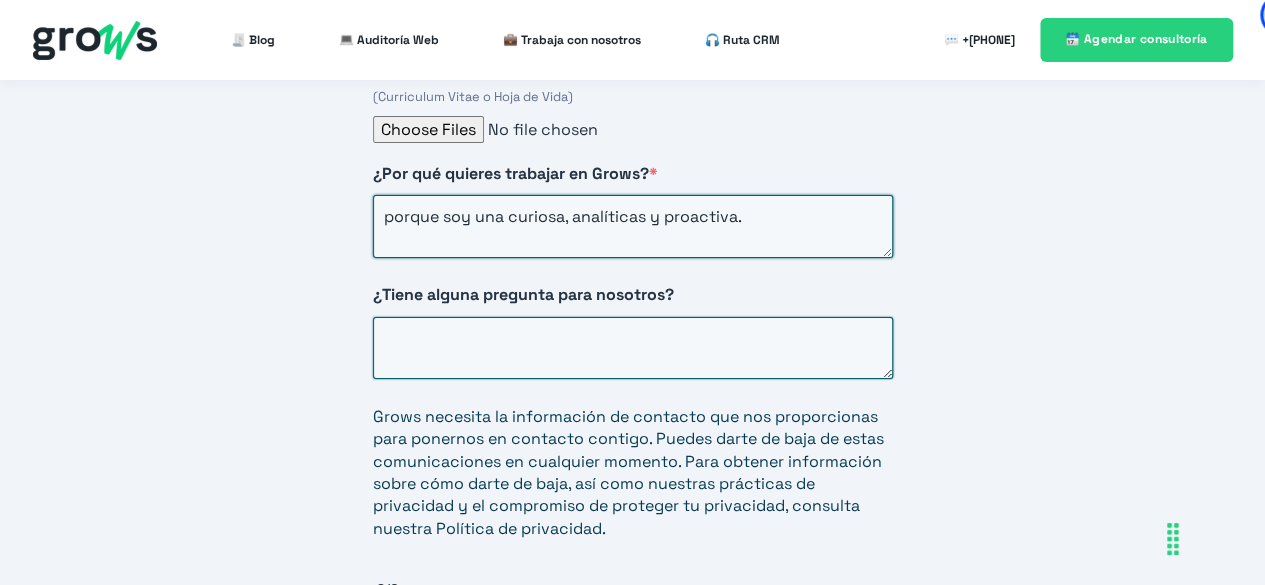type on "porque soy una curiosa, analíticas y proactiva." 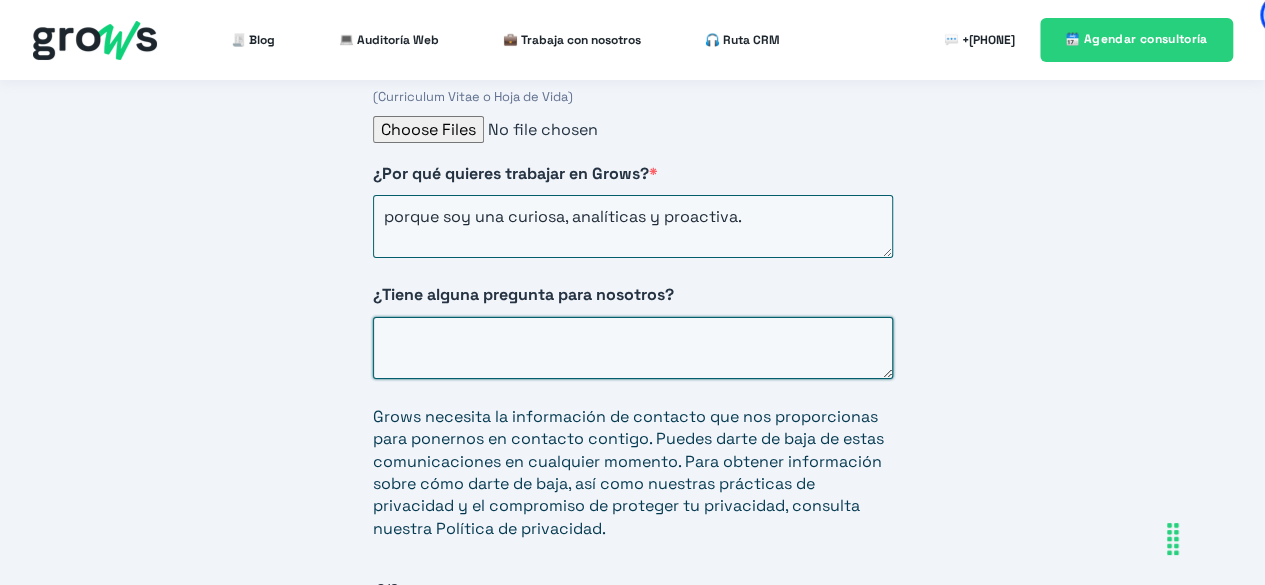 click on "¿Tiene alguna pregunta para nosotros?" at bounding box center [633, 348] 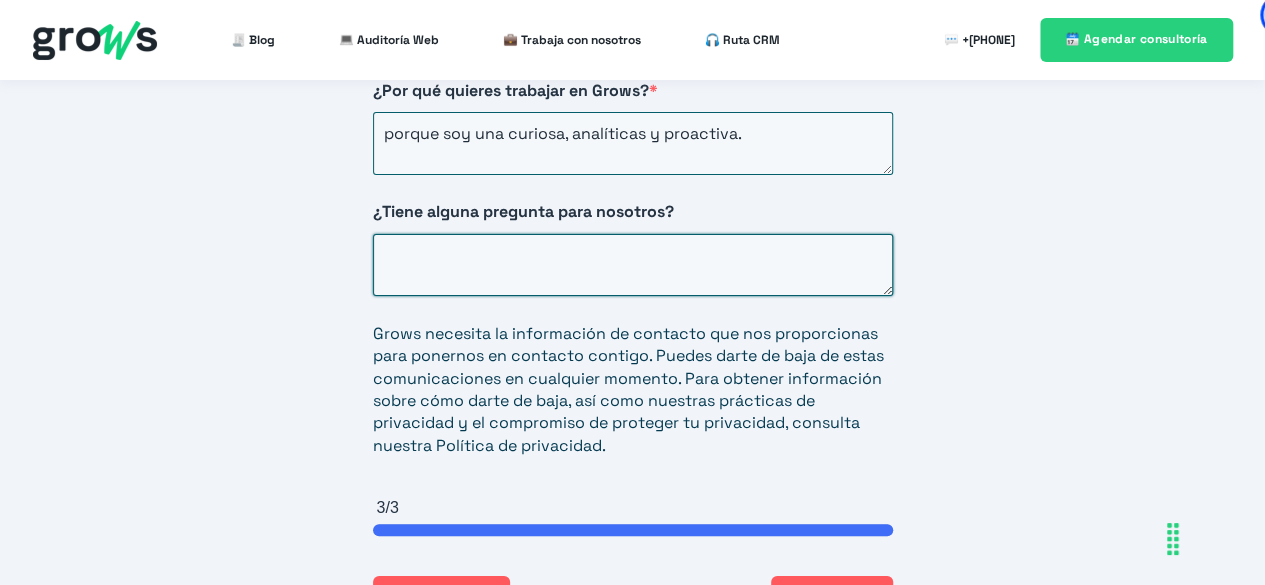 scroll, scrollTop: 3500, scrollLeft: 0, axis: vertical 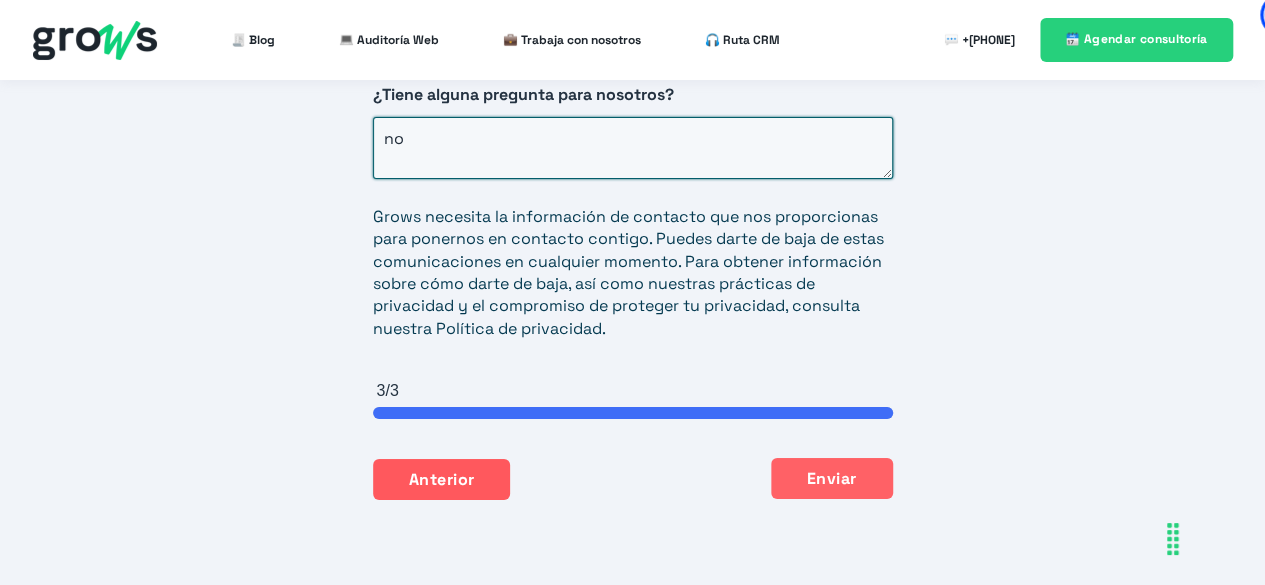 type on "no" 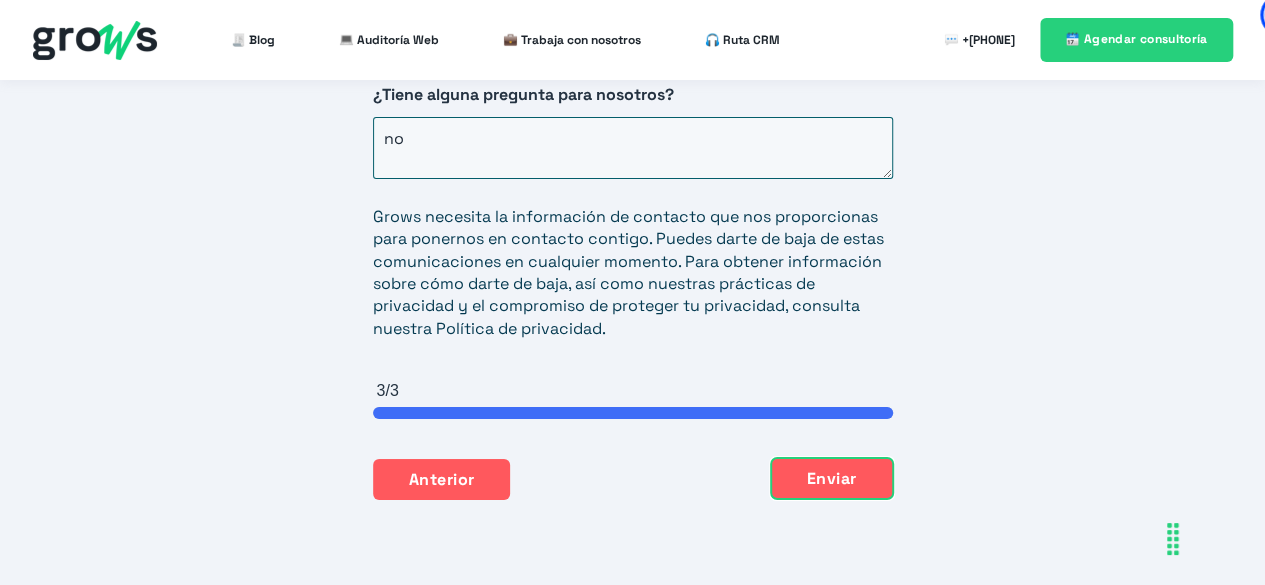 click on "Enviar" at bounding box center [832, 479] 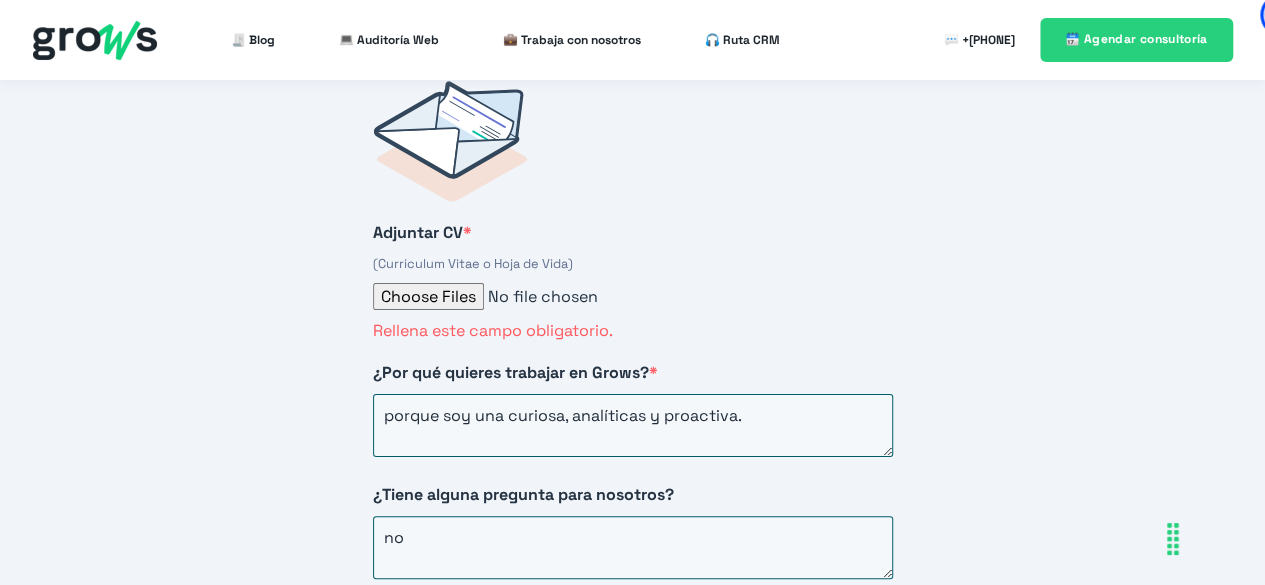 scroll, scrollTop: 3132, scrollLeft: 0, axis: vertical 